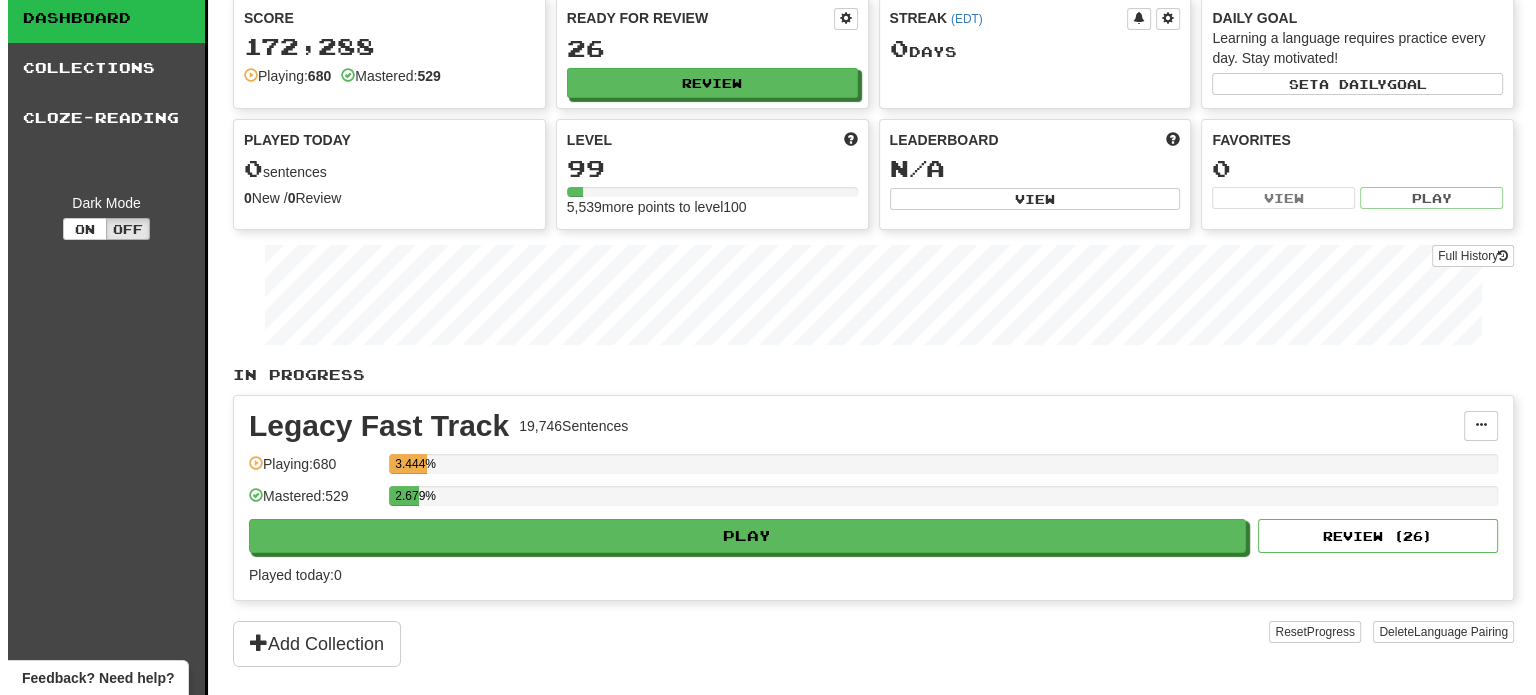 scroll, scrollTop: 100, scrollLeft: 0, axis: vertical 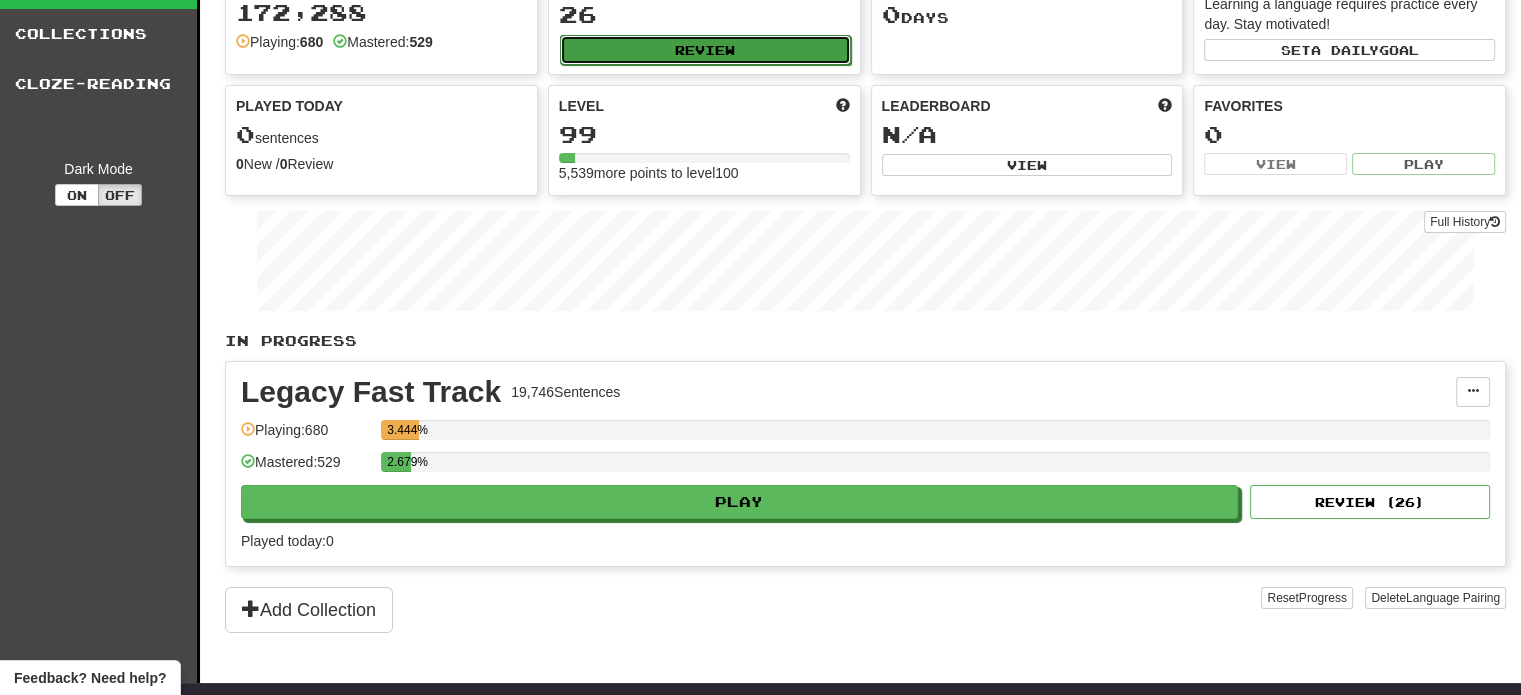 click on "Review" at bounding box center [705, 50] 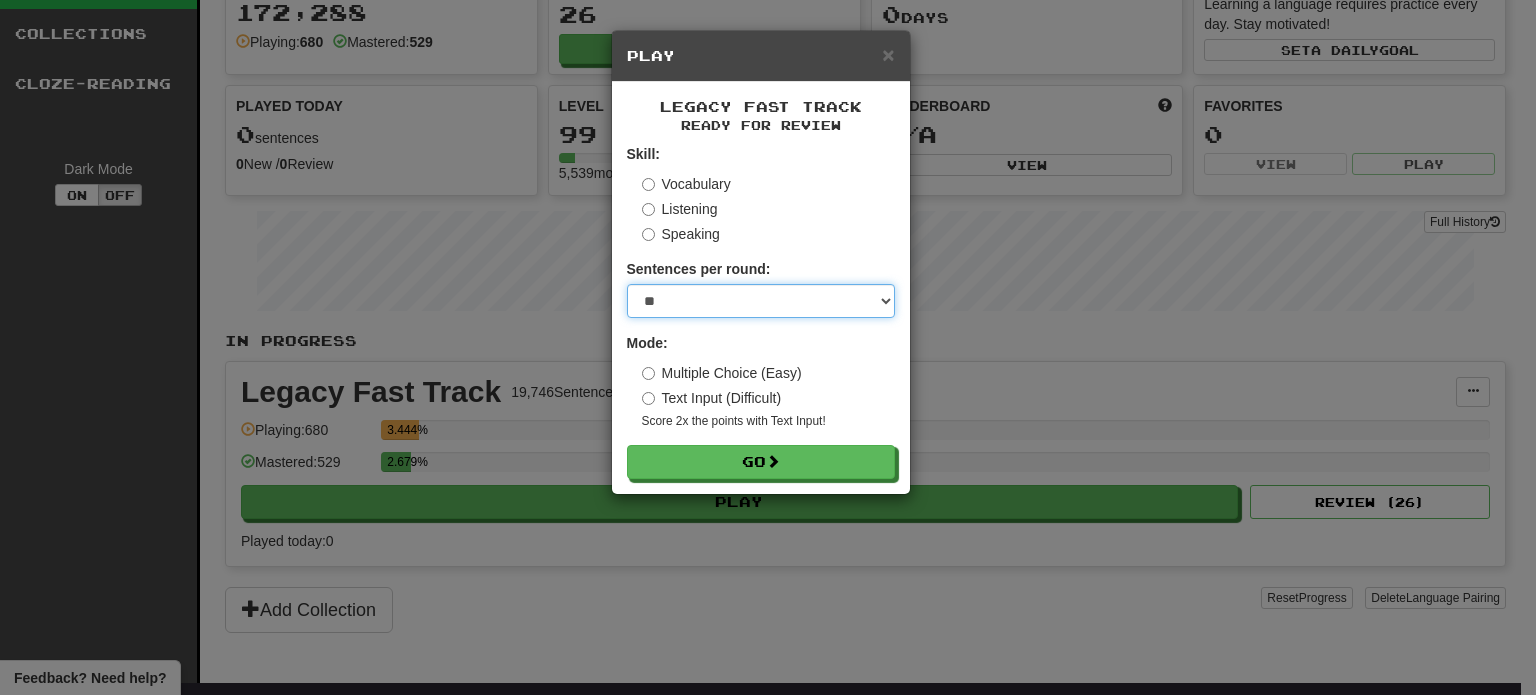 click on "* ** ** ** ** ** *** ********" at bounding box center (761, 301) 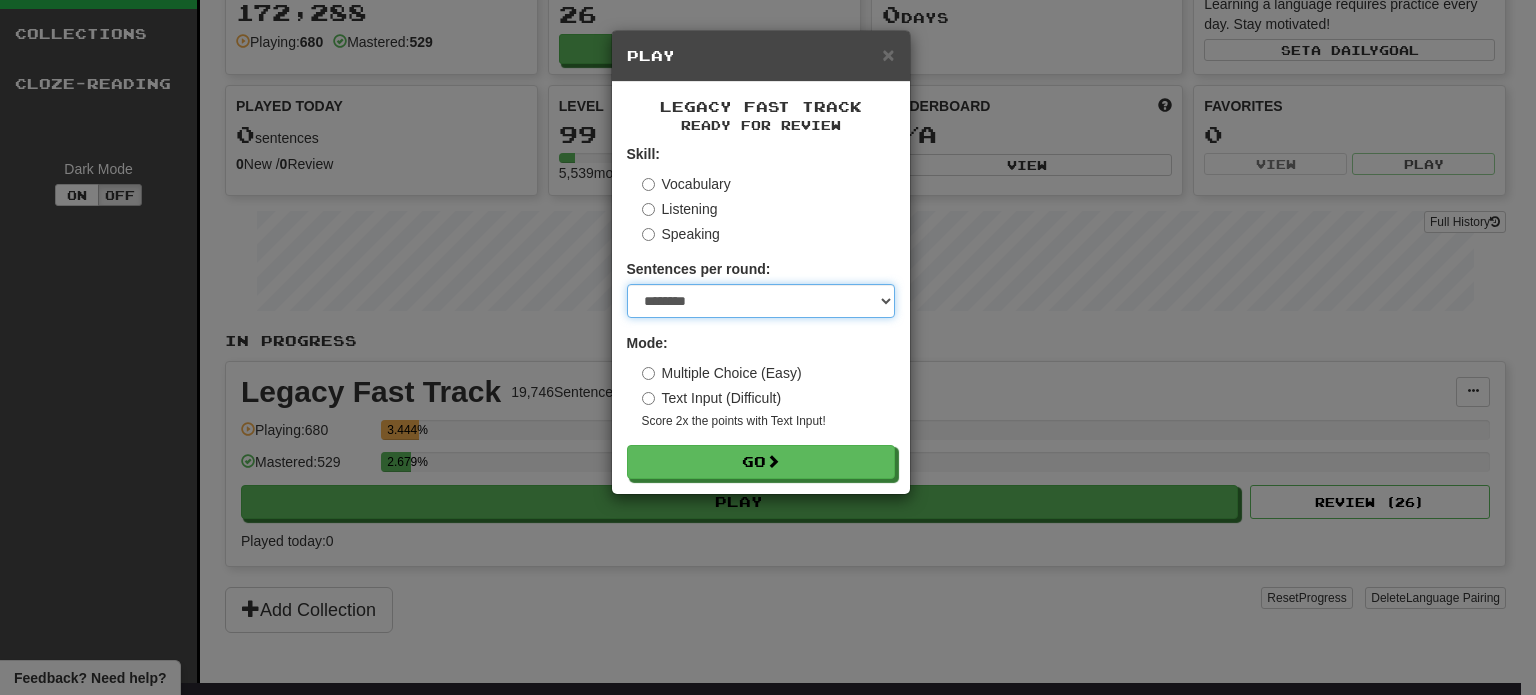 click on "* ** ** ** ** ** *** ********" at bounding box center (761, 301) 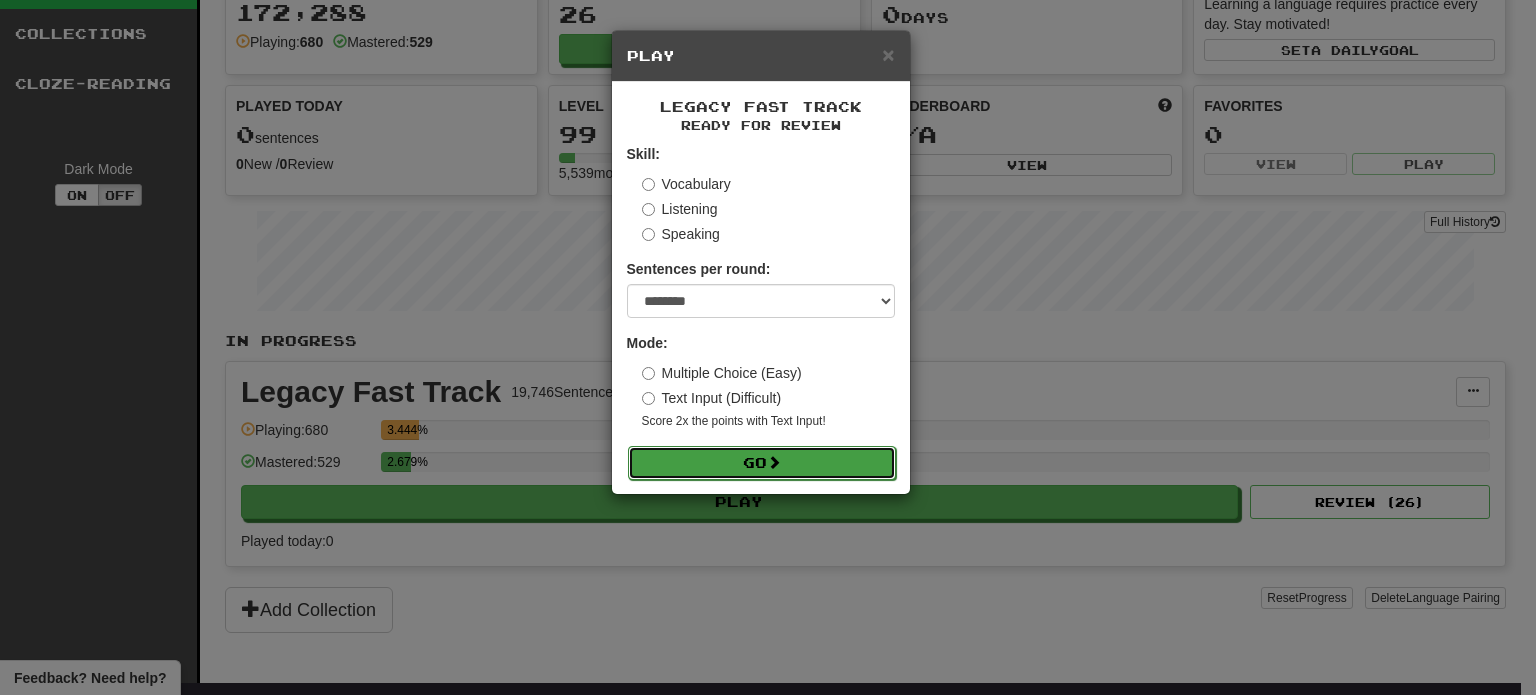click on "Go" at bounding box center [762, 463] 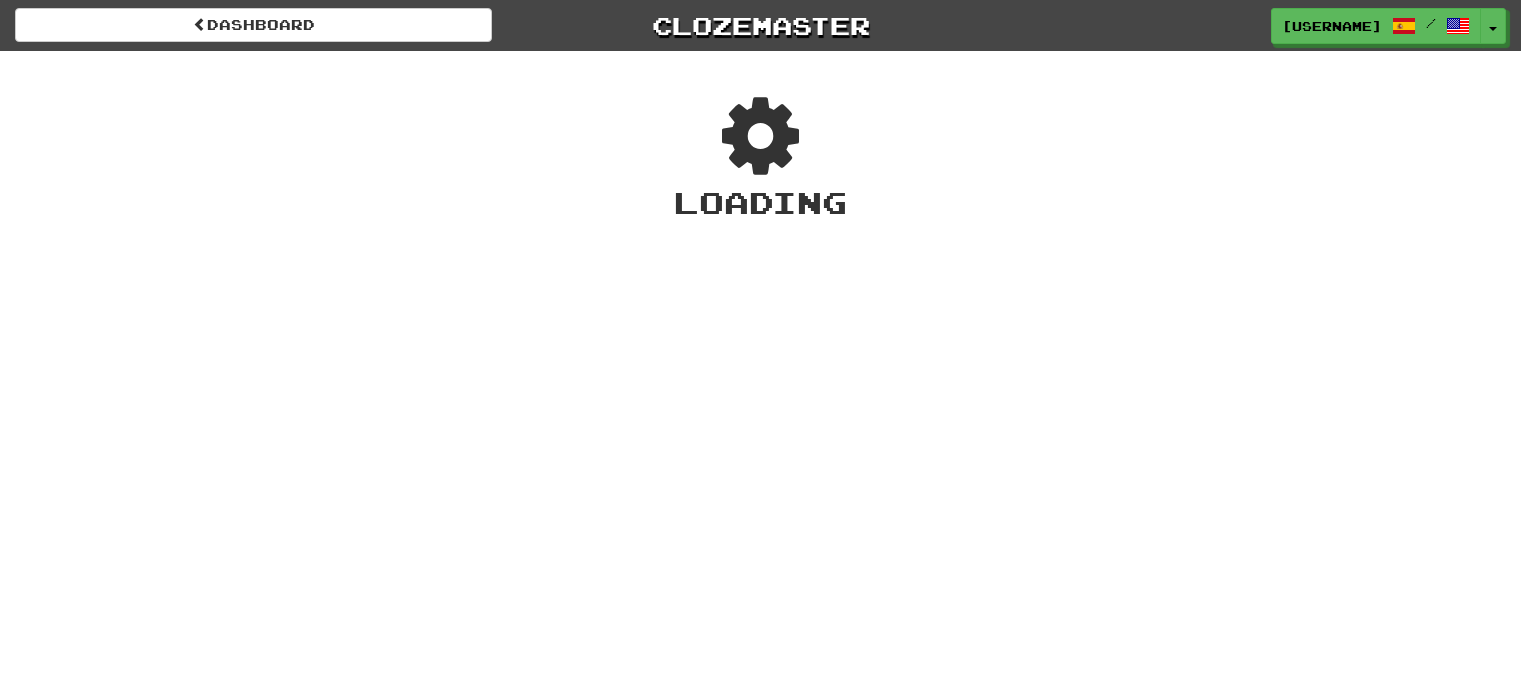 scroll, scrollTop: 0, scrollLeft: 0, axis: both 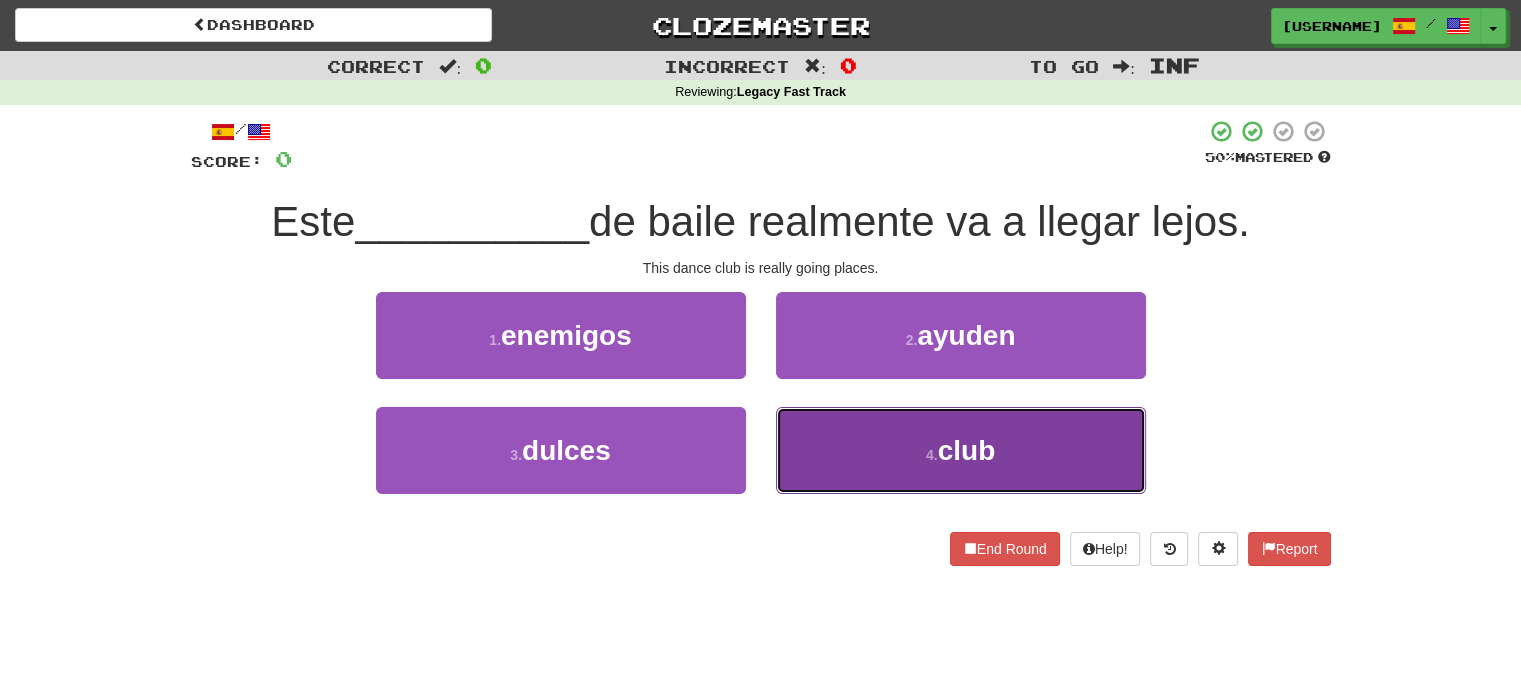 click on "4 .  club" at bounding box center (961, 450) 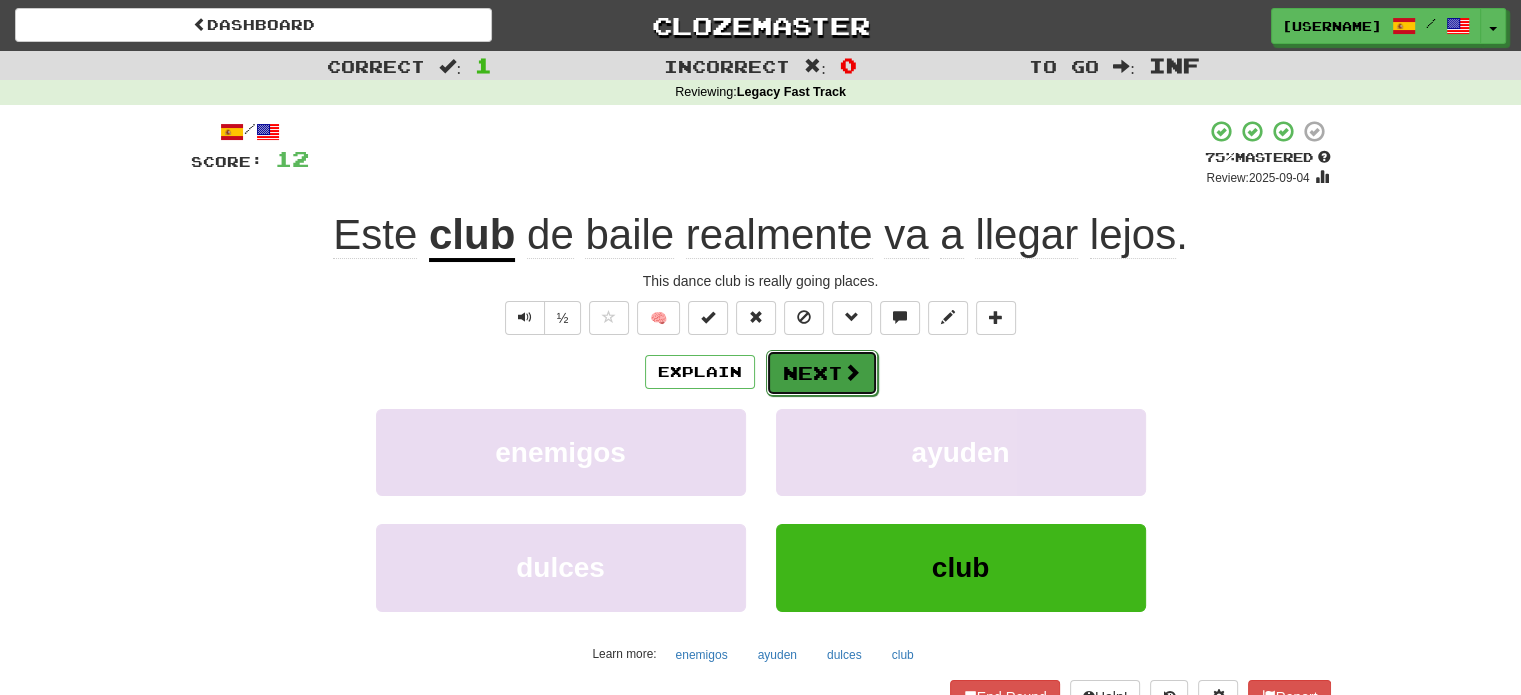 click on "Next" at bounding box center (822, 373) 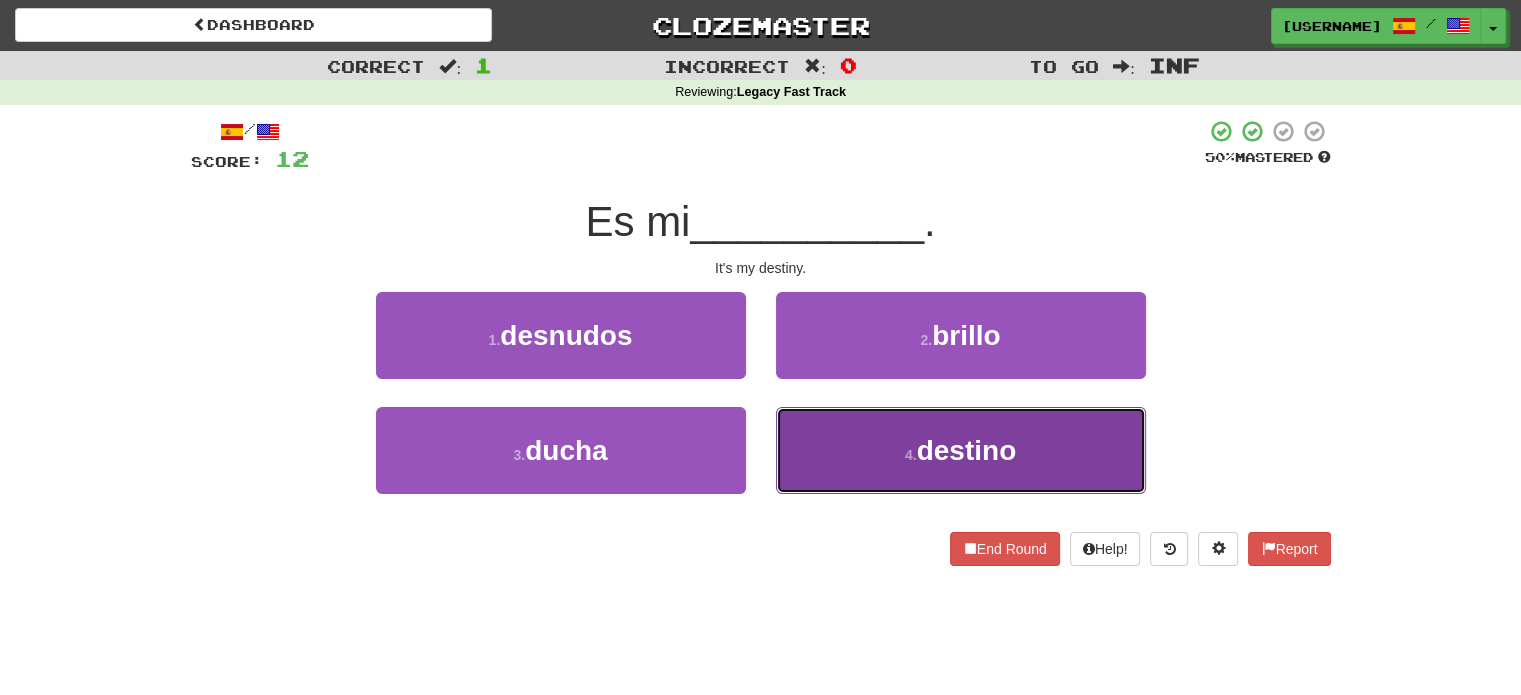 click on "4 .  destino" at bounding box center (961, 450) 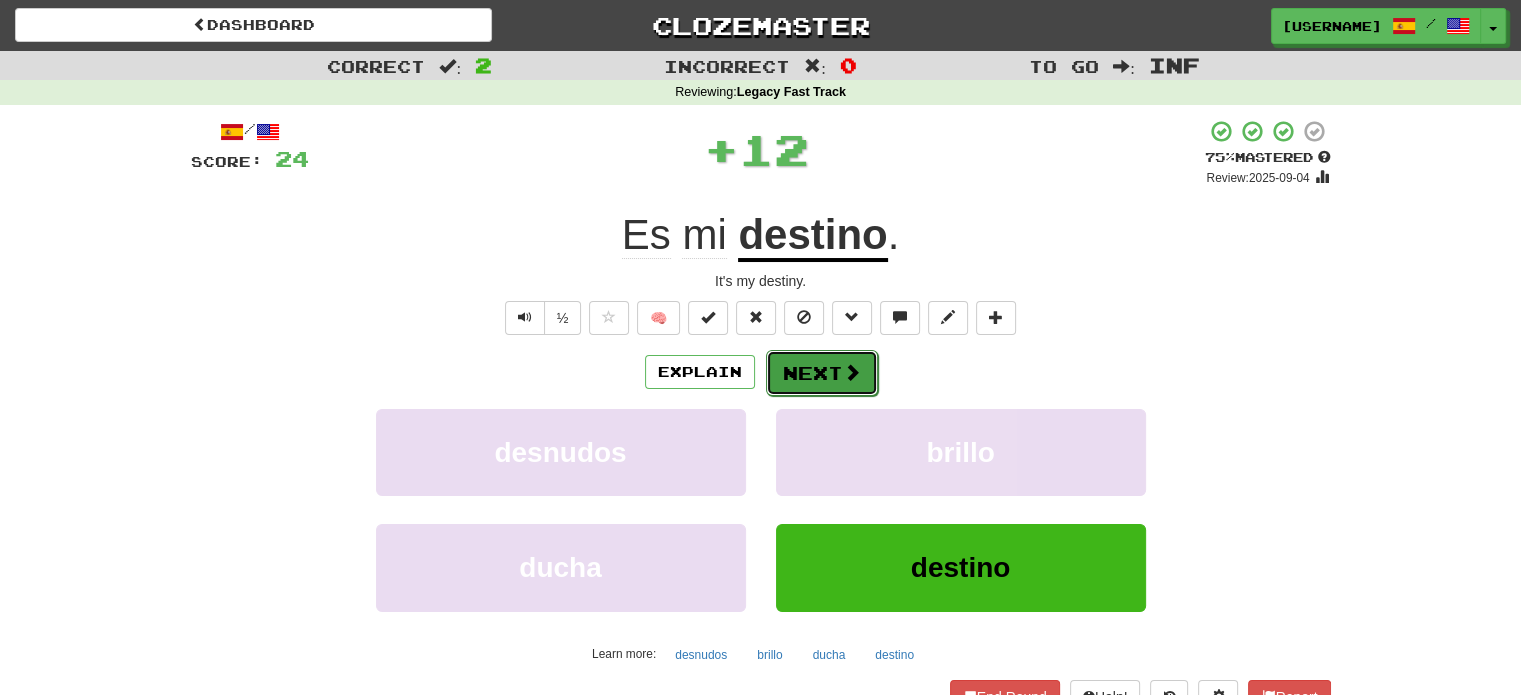 click on "Next" at bounding box center (822, 373) 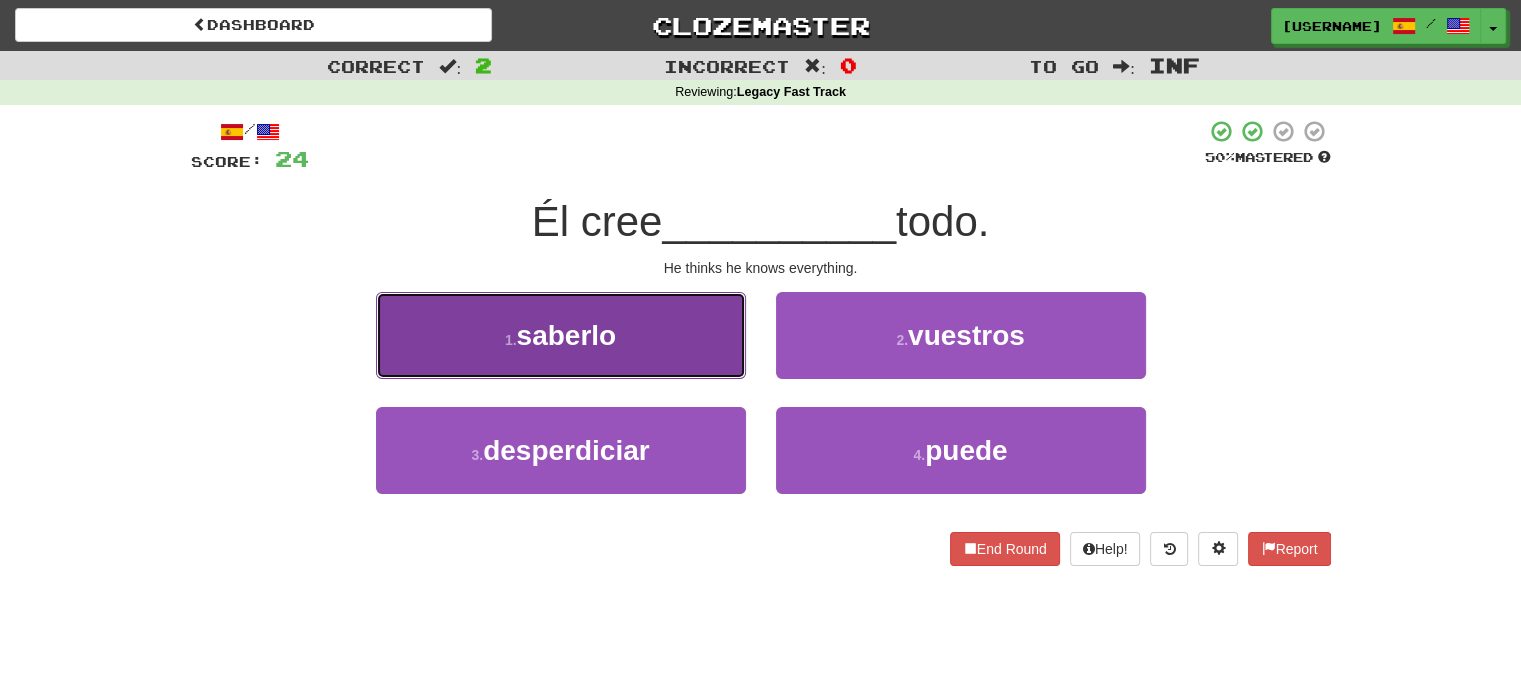 click on "1 .  saberlo" at bounding box center [561, 335] 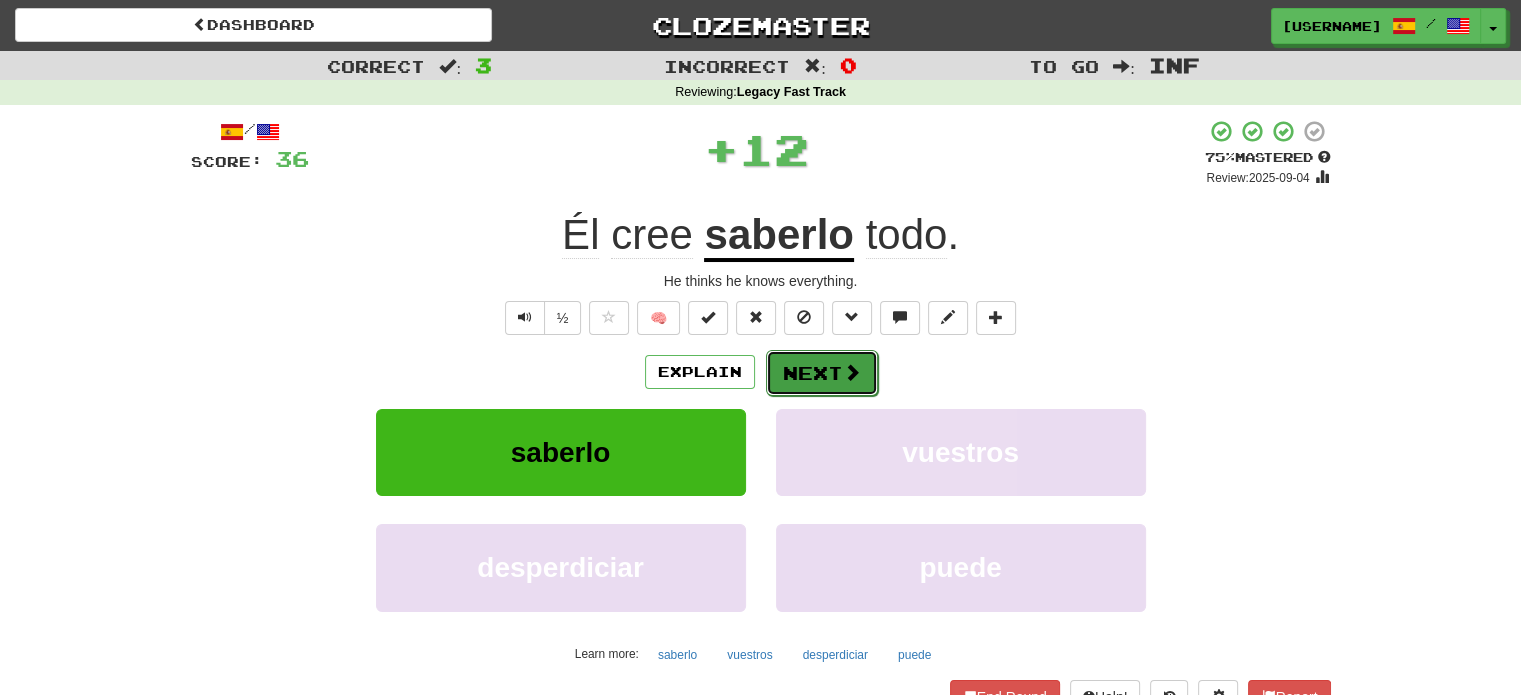 click on "Next" at bounding box center [822, 373] 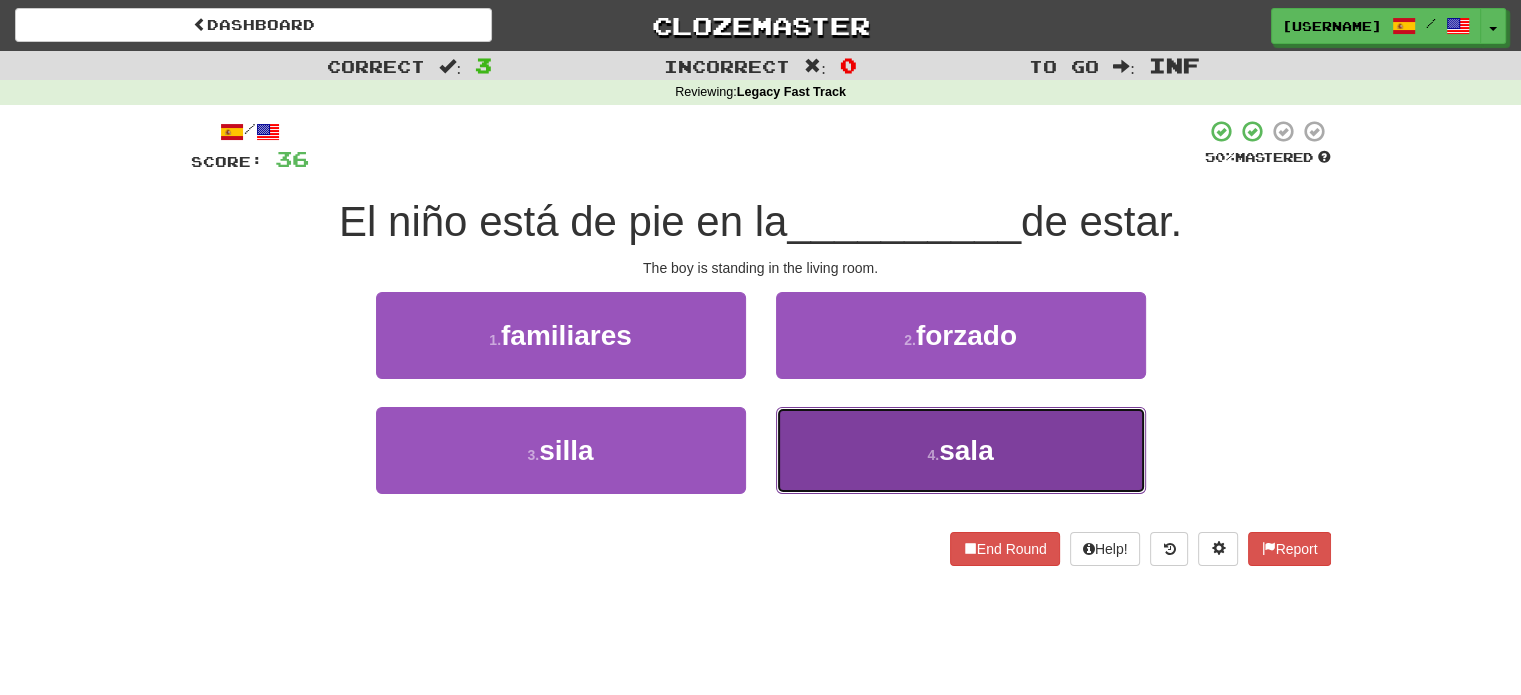 click on "4 .  sala" at bounding box center (961, 450) 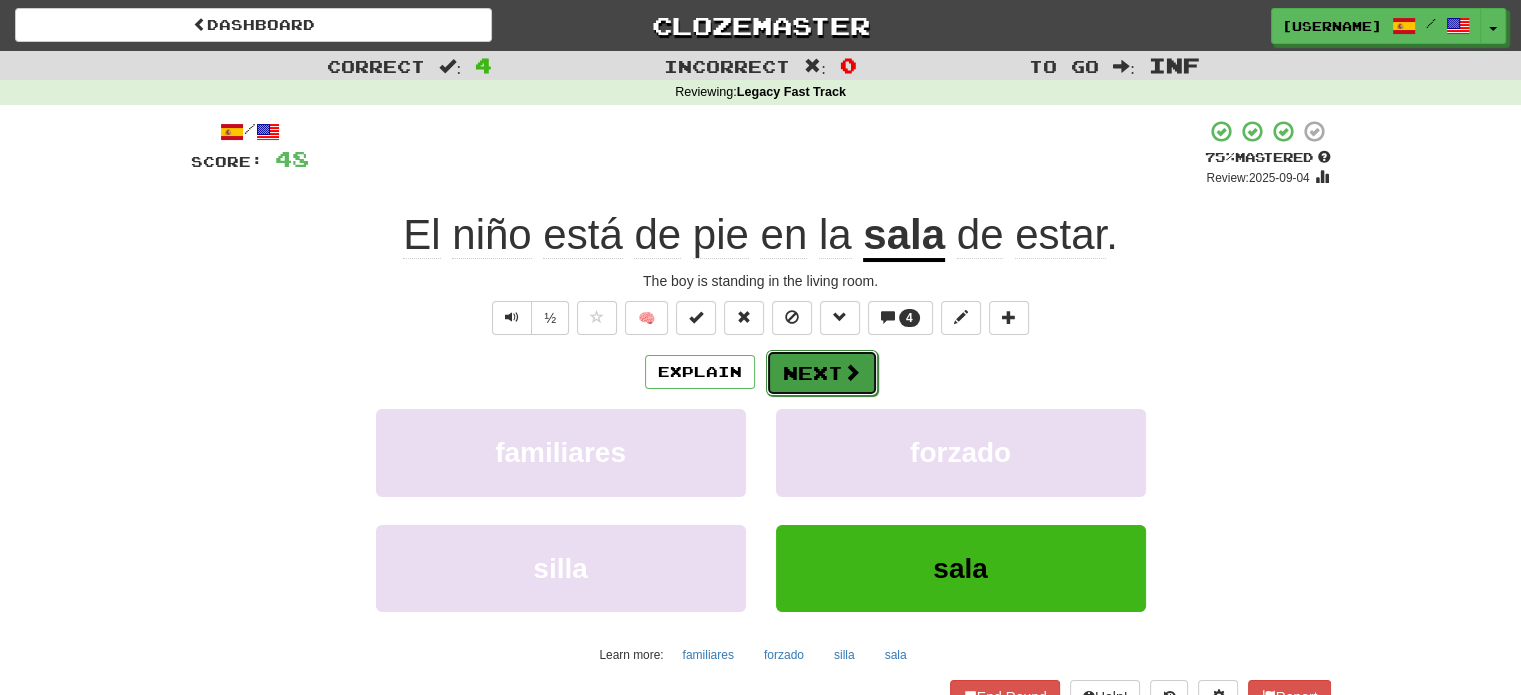 click on "Next" at bounding box center [822, 373] 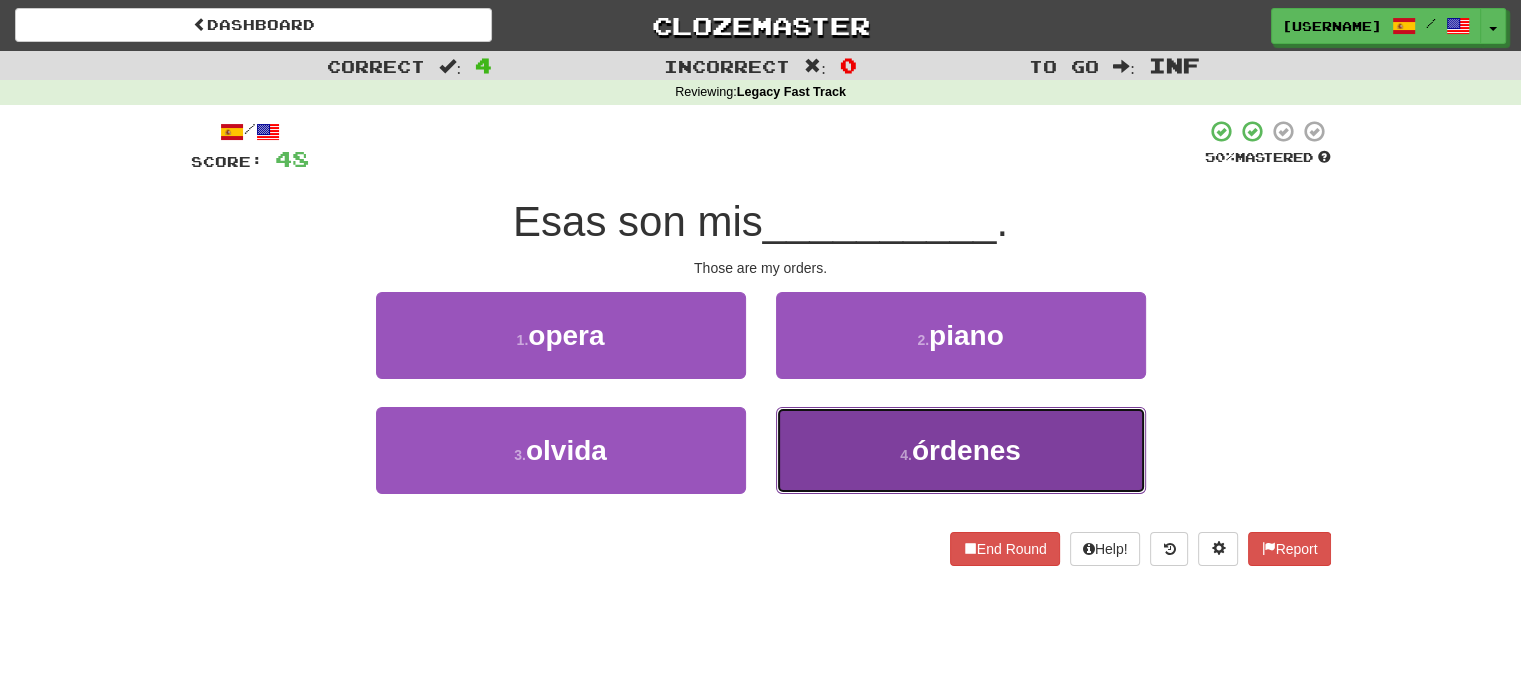 click on "4 .  órdenes" at bounding box center [961, 450] 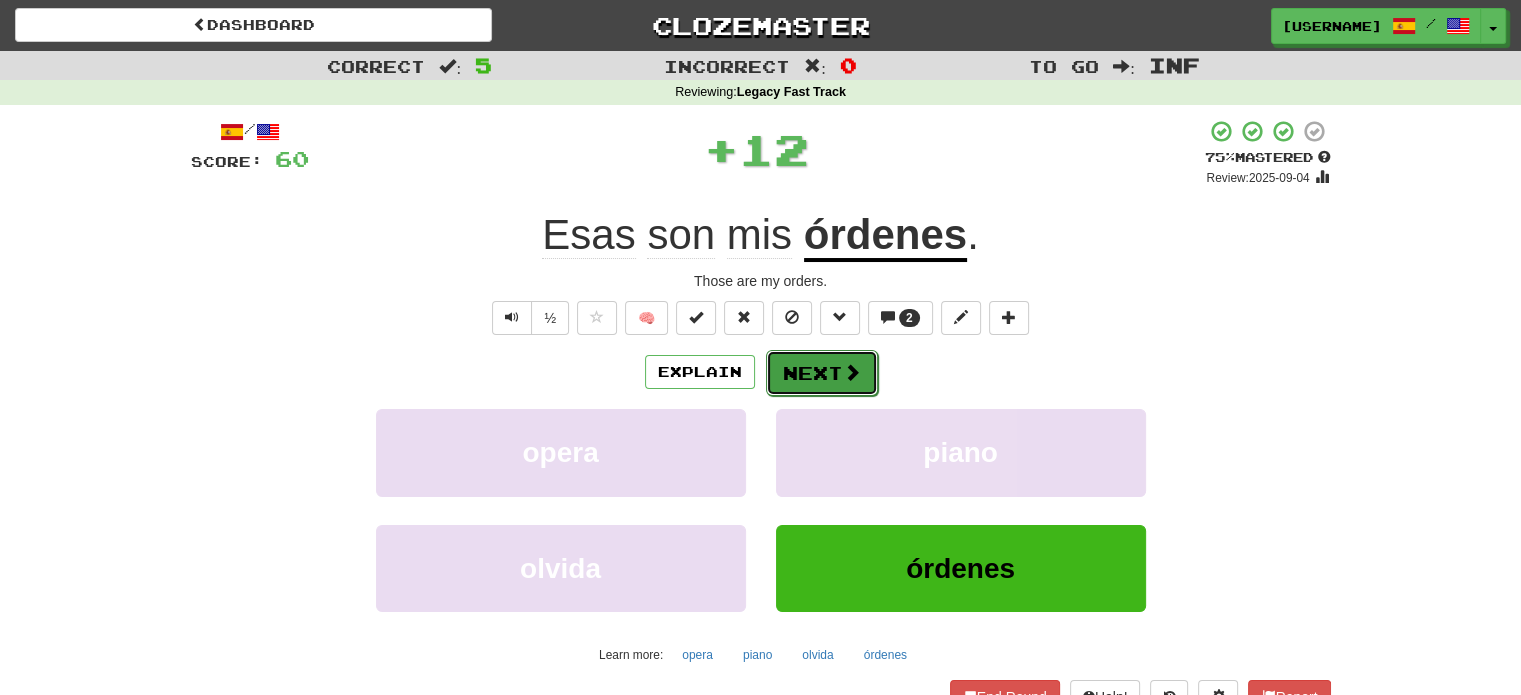 click on "Next" at bounding box center [822, 373] 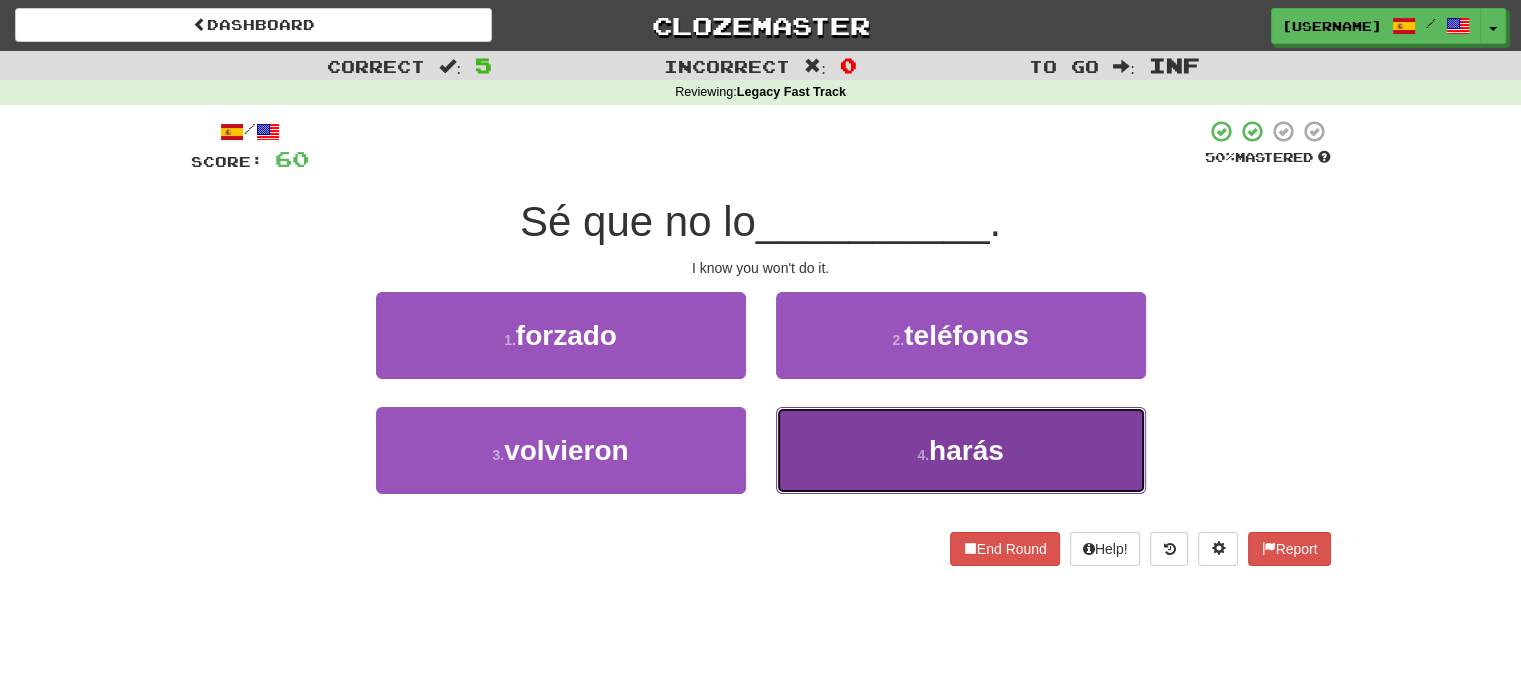 click on "4 .  harás" at bounding box center (961, 450) 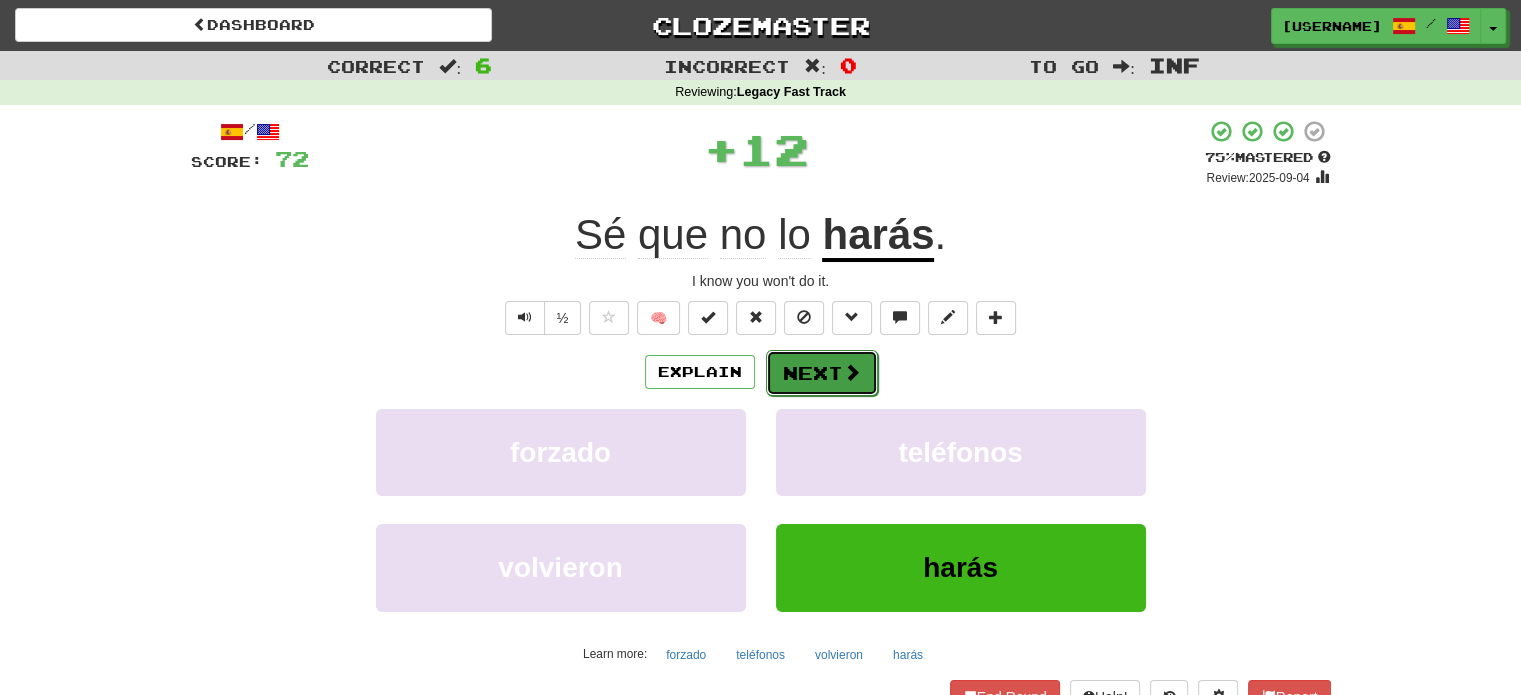 click on "Next" at bounding box center (822, 373) 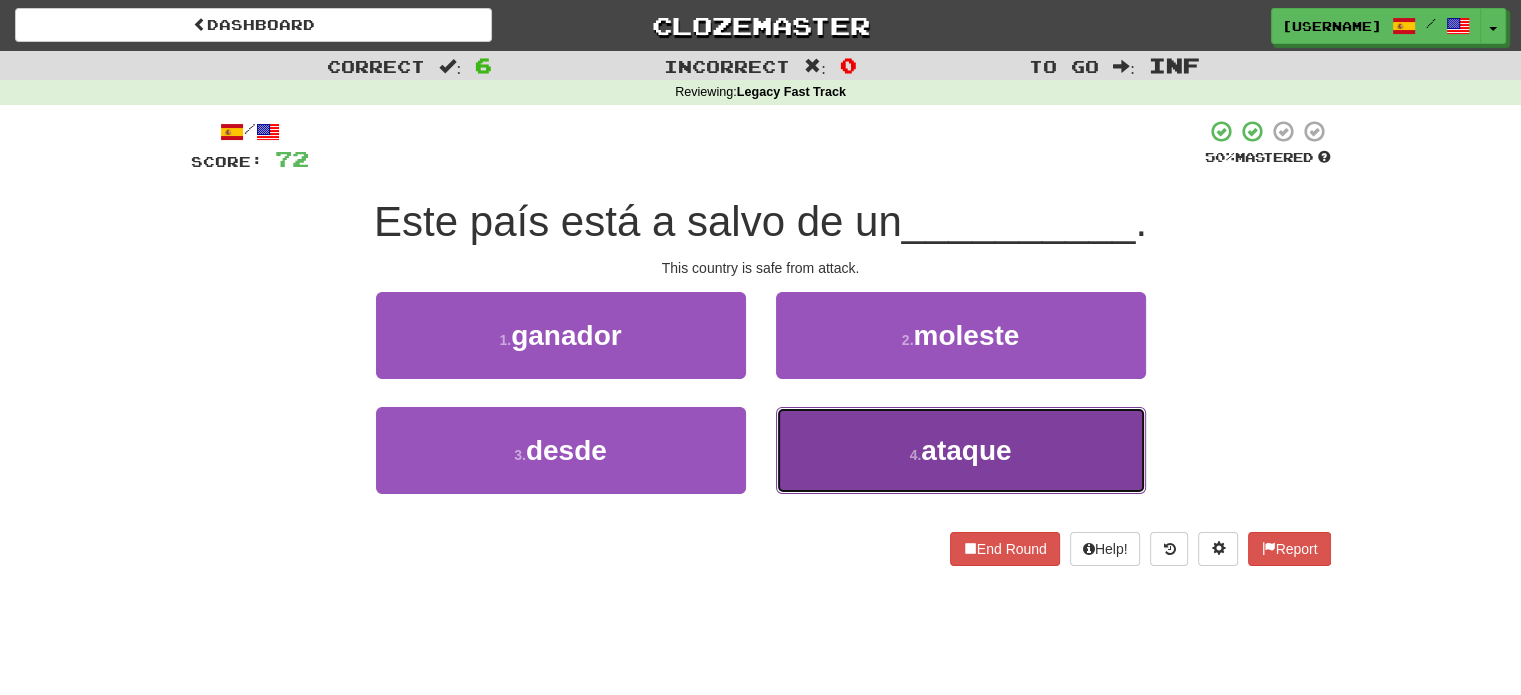 click on "4 .  ataque" at bounding box center (961, 450) 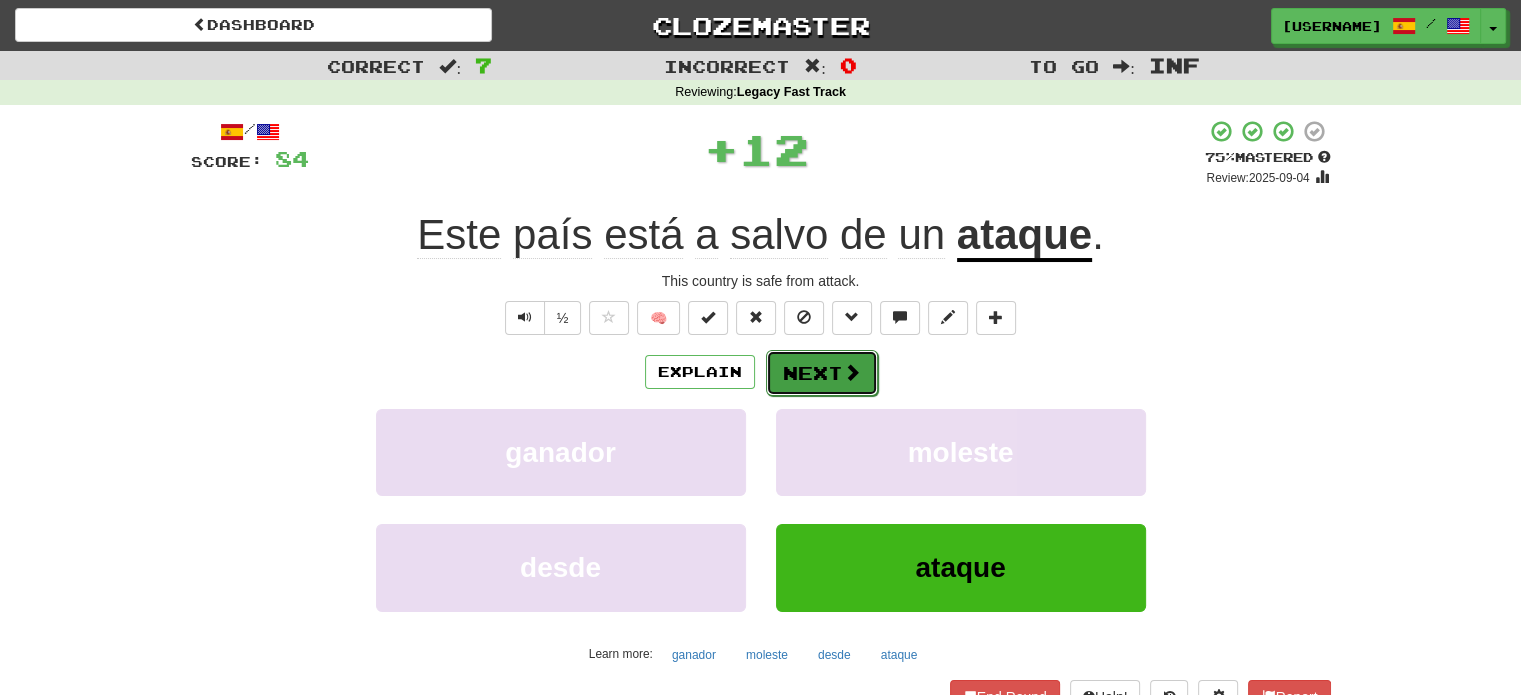 click on "Next" at bounding box center (822, 373) 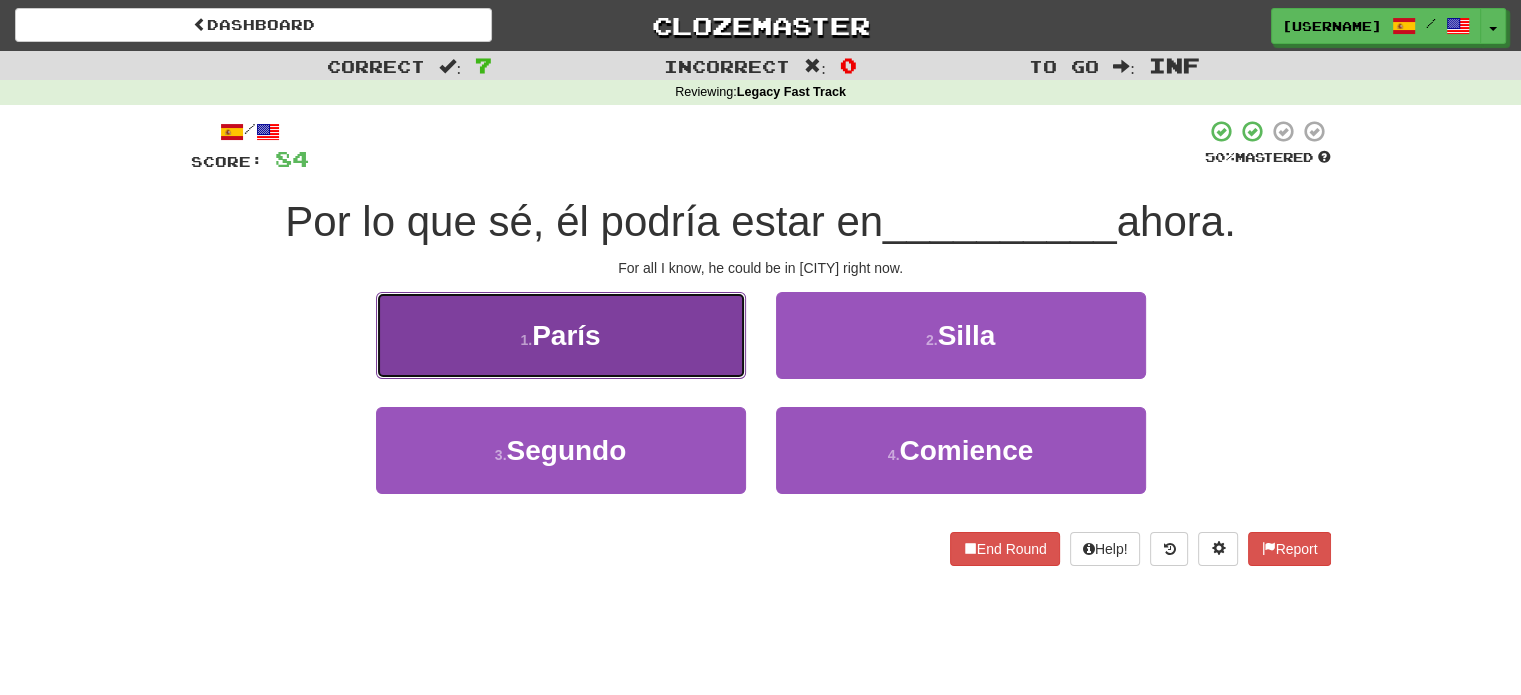 click on "1 .  París" at bounding box center [561, 335] 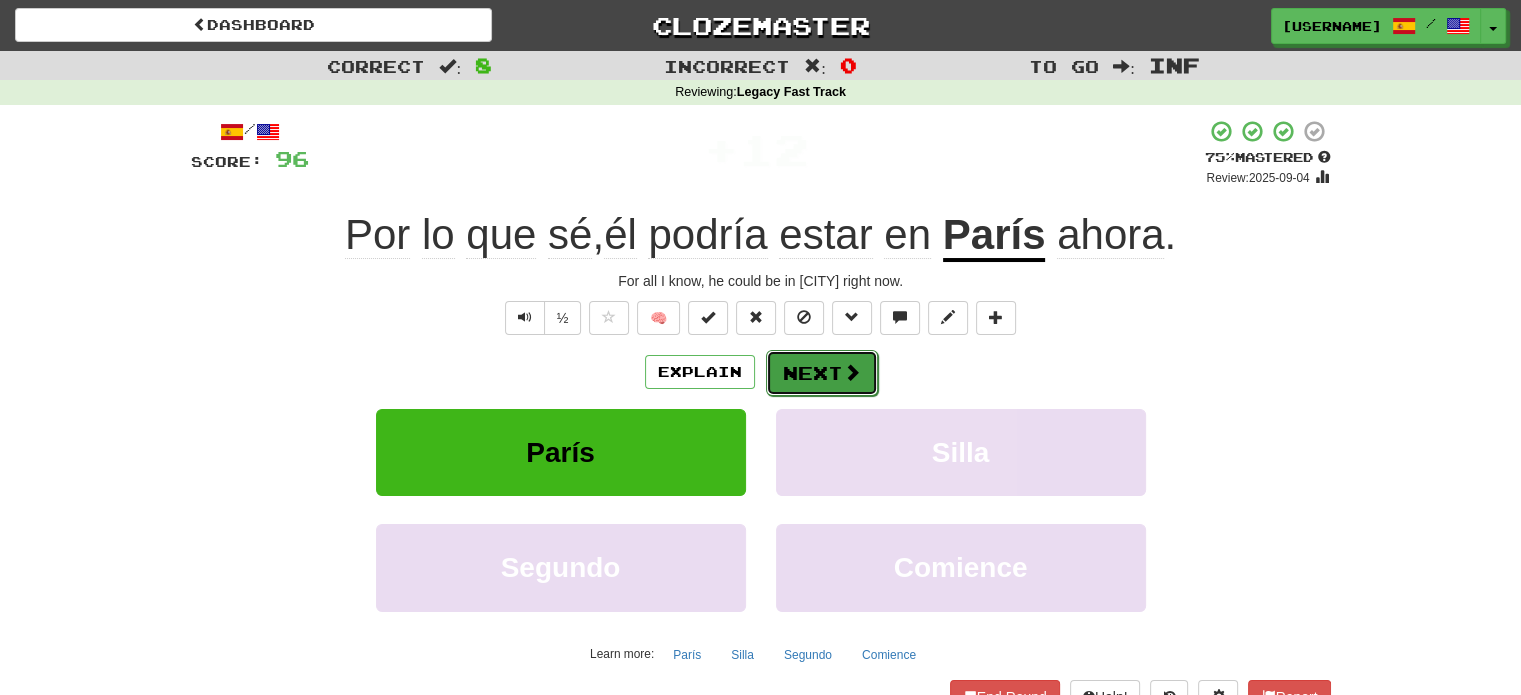 click on "Next" at bounding box center [822, 373] 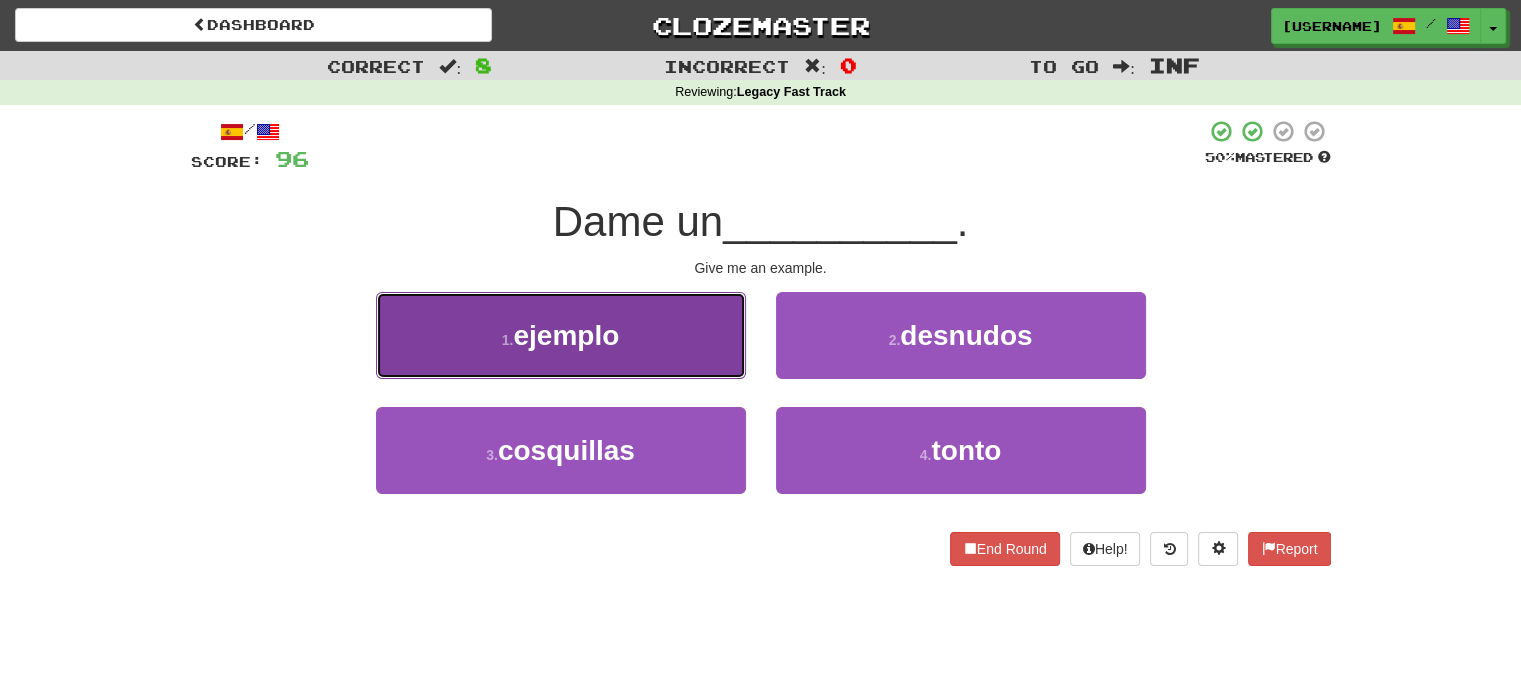 click on "1 .  ejemplo" at bounding box center (561, 335) 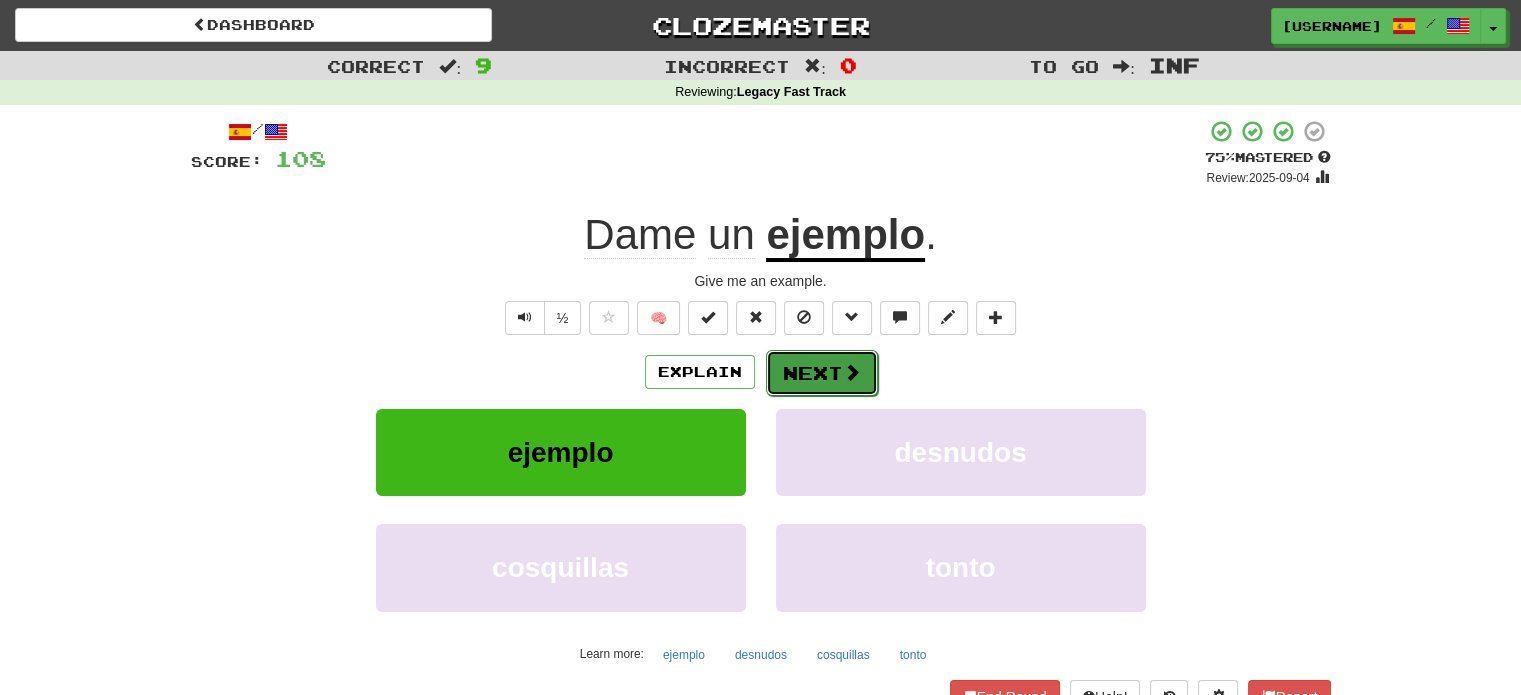 click on "Next" at bounding box center [822, 373] 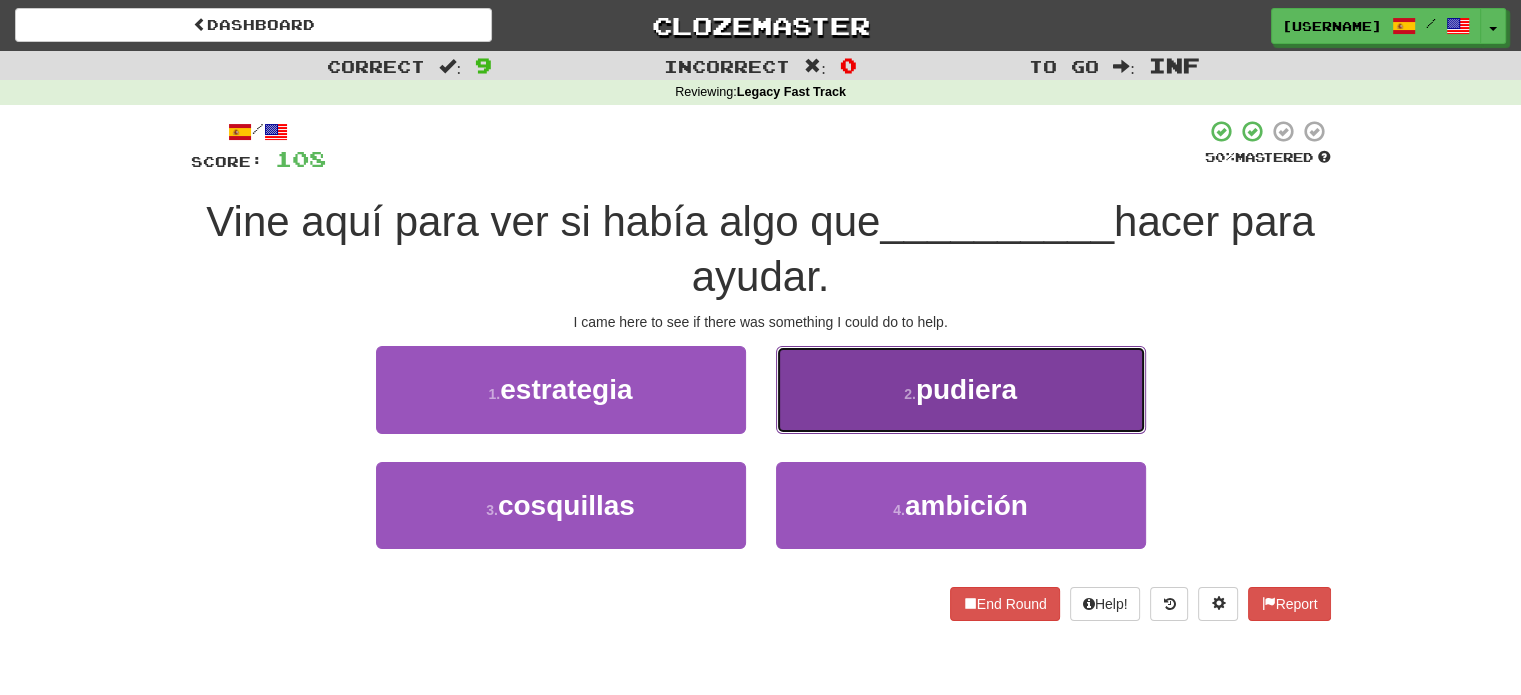 click on "2 .  pudiera" at bounding box center [961, 389] 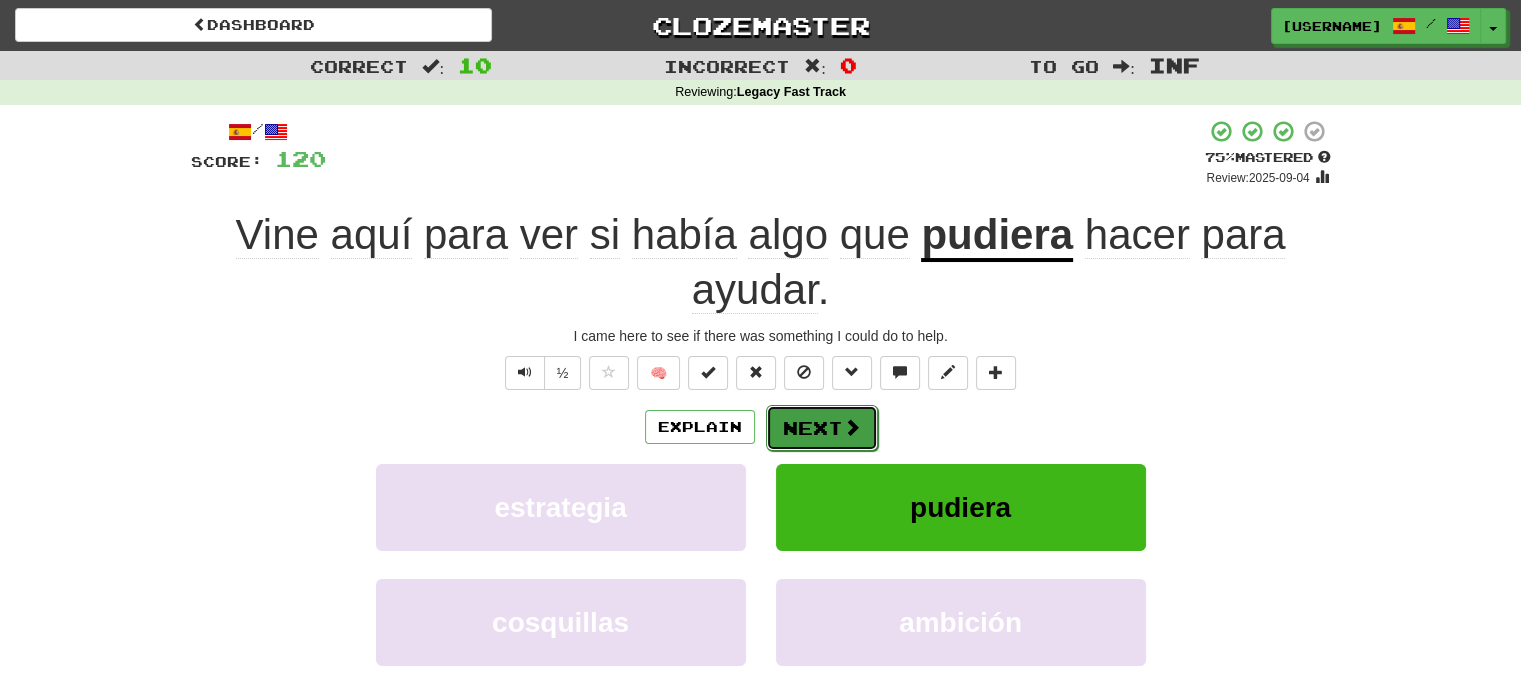 click on "Next" at bounding box center (822, 428) 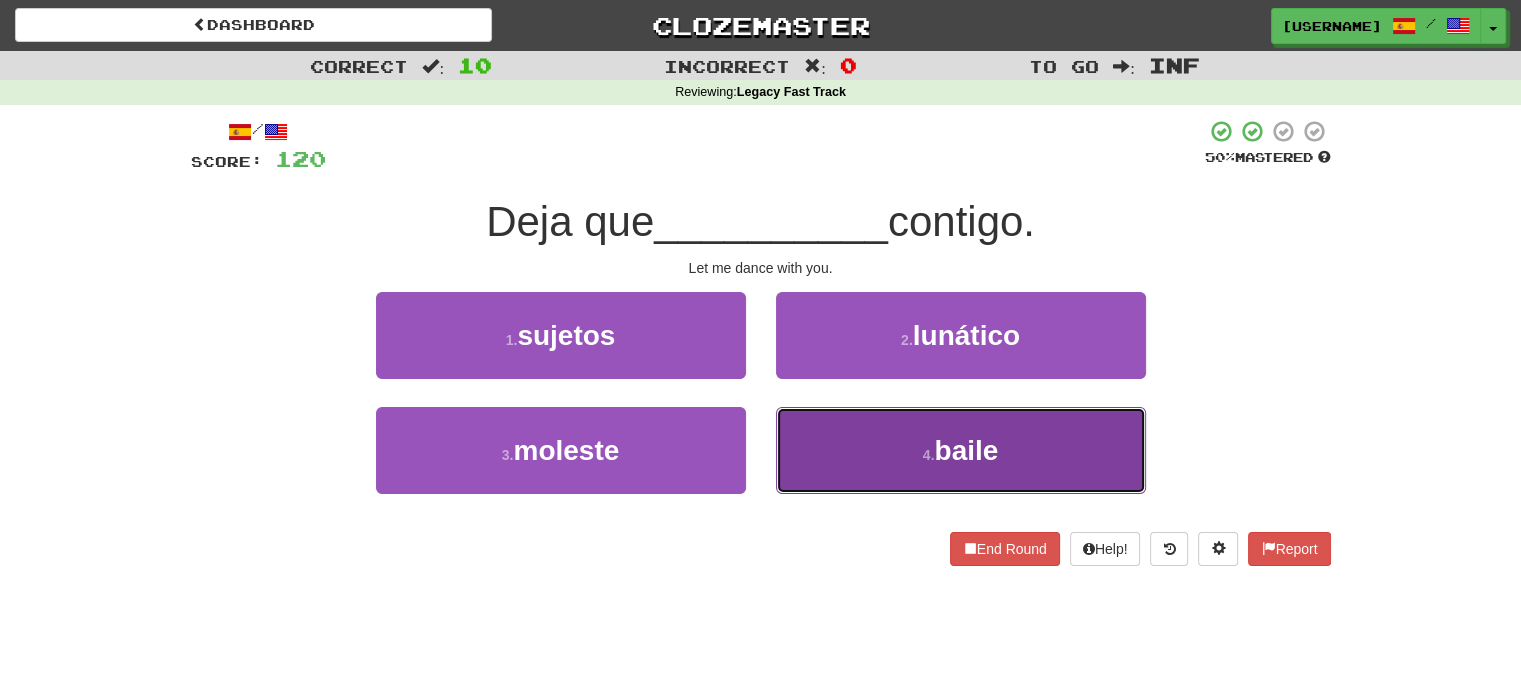 click on "4 .  baile" at bounding box center (961, 450) 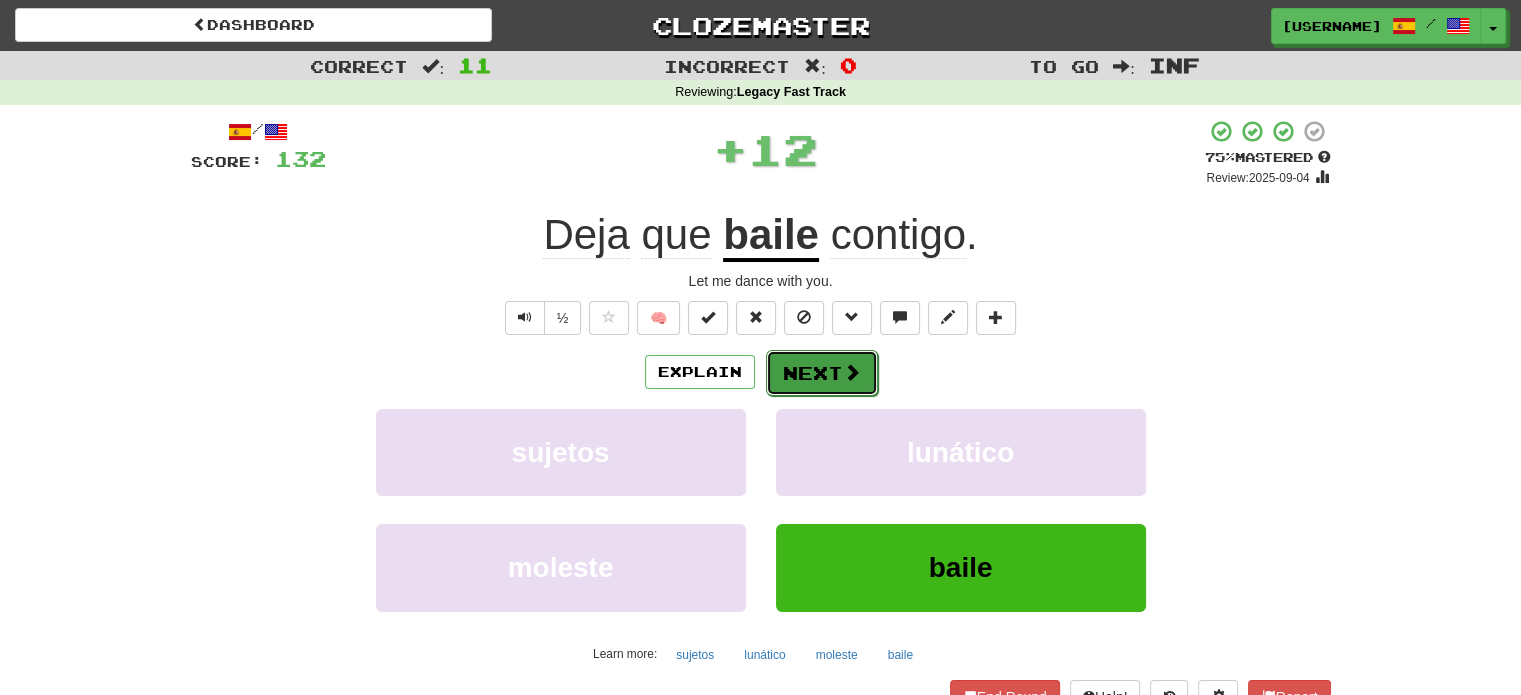 click on "Next" at bounding box center [822, 373] 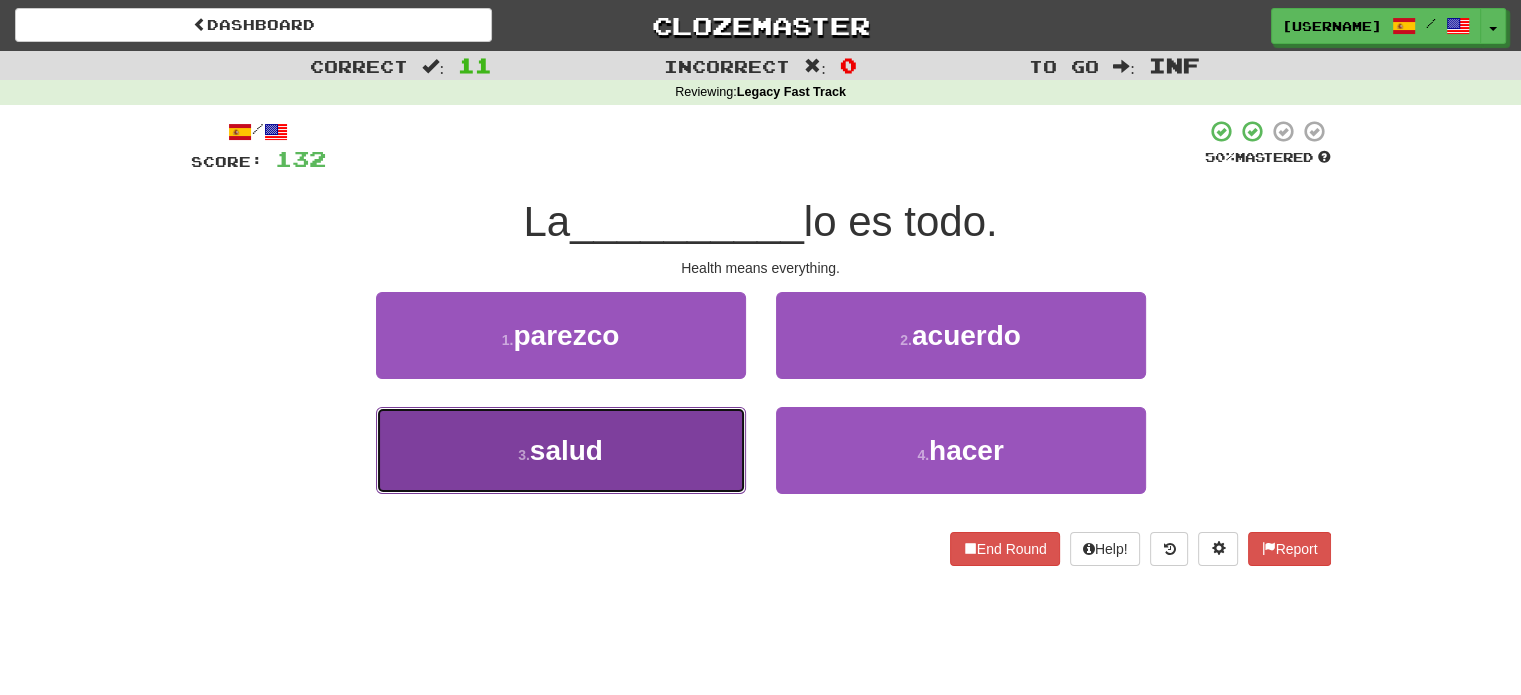 click on "3 .  salud" at bounding box center [561, 450] 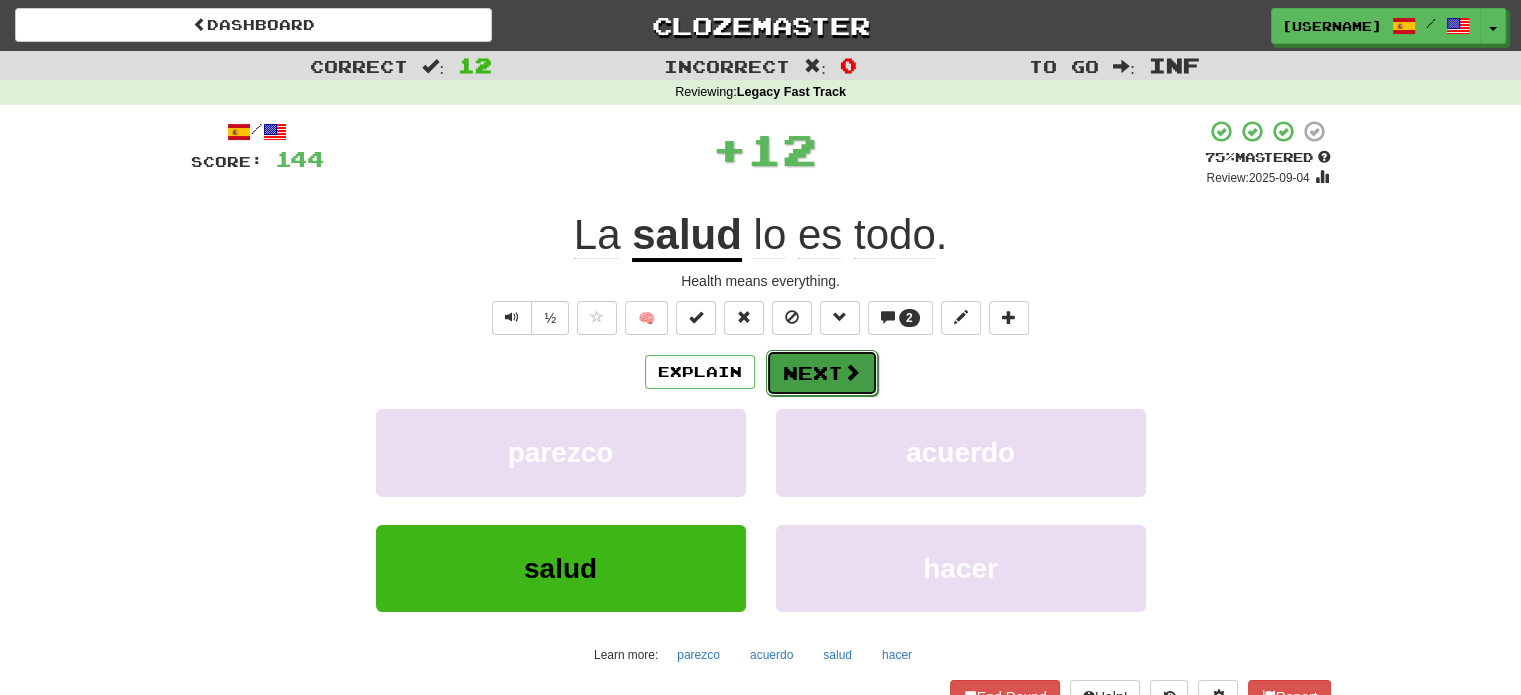 click on "Next" at bounding box center (822, 373) 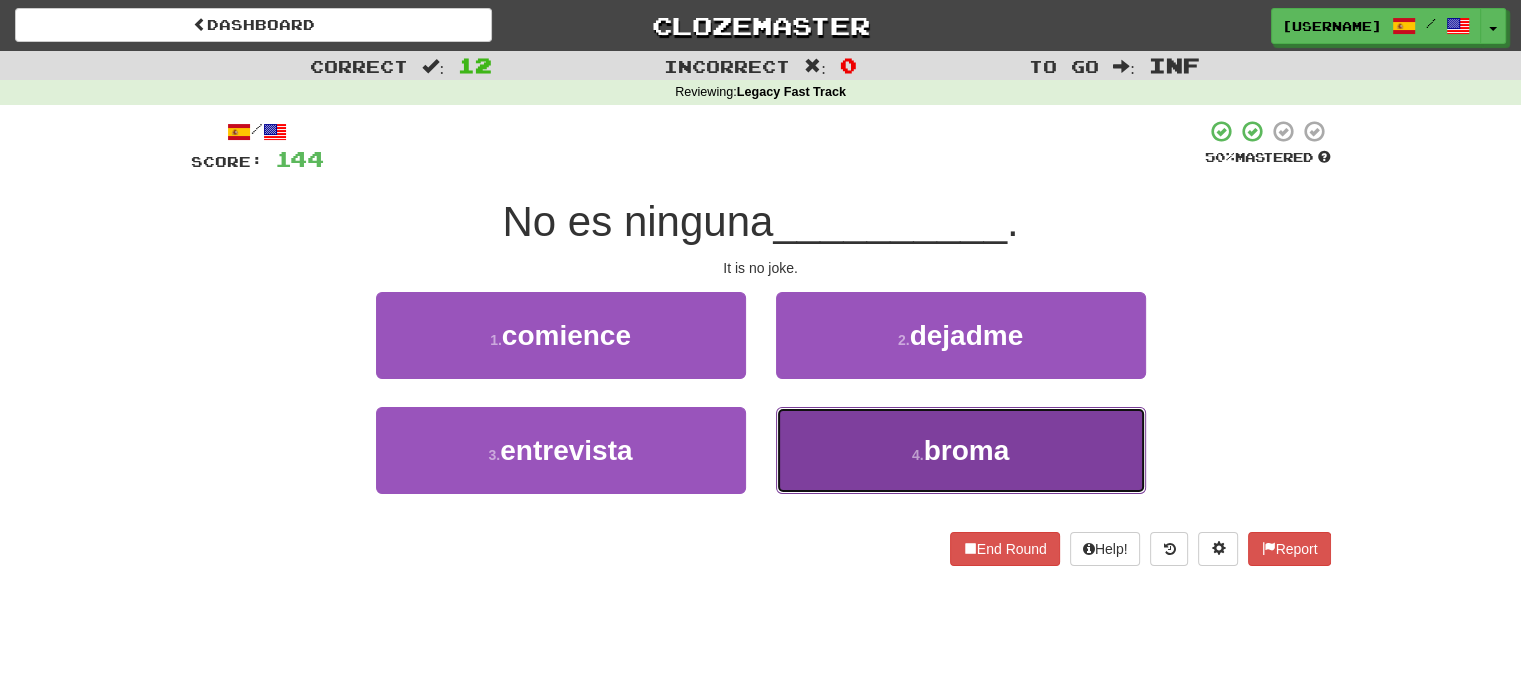 click on "4 .  broma" at bounding box center [961, 450] 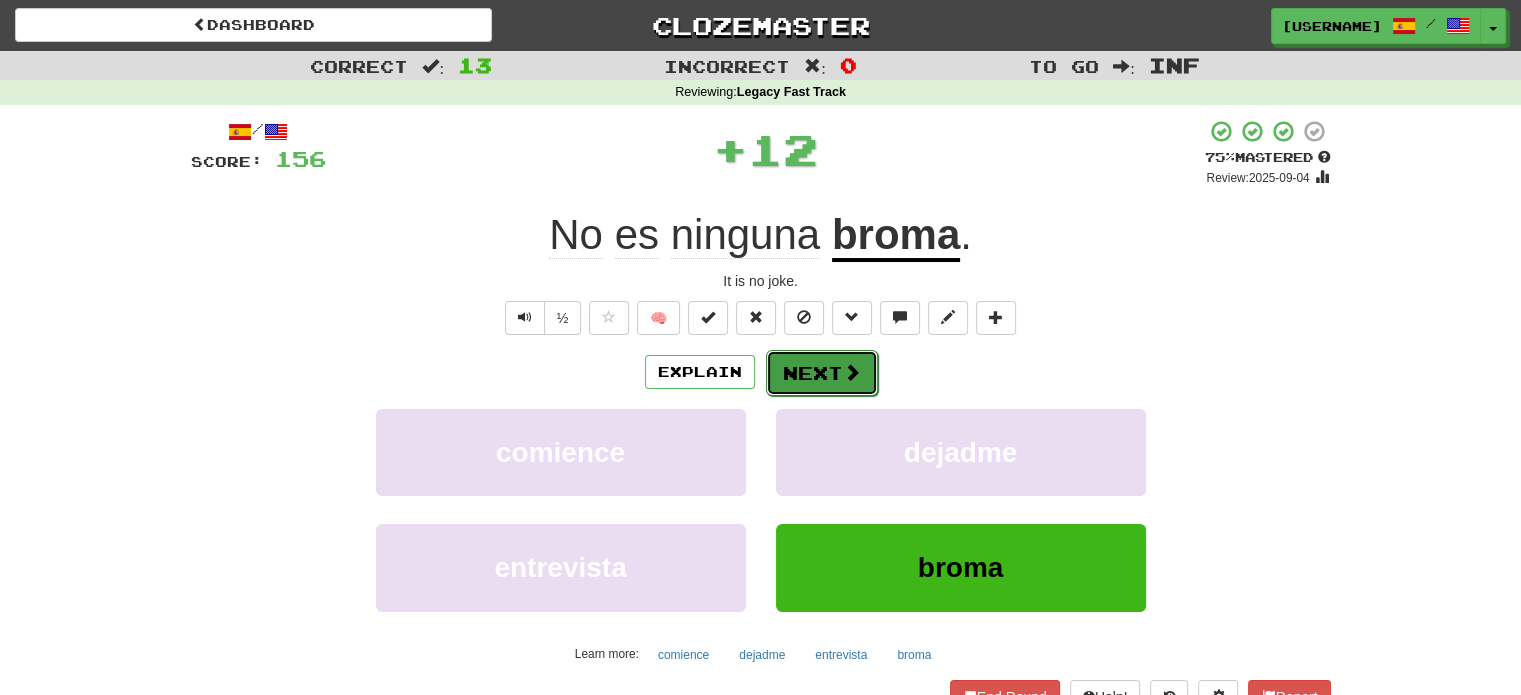 click on "Next" at bounding box center (822, 373) 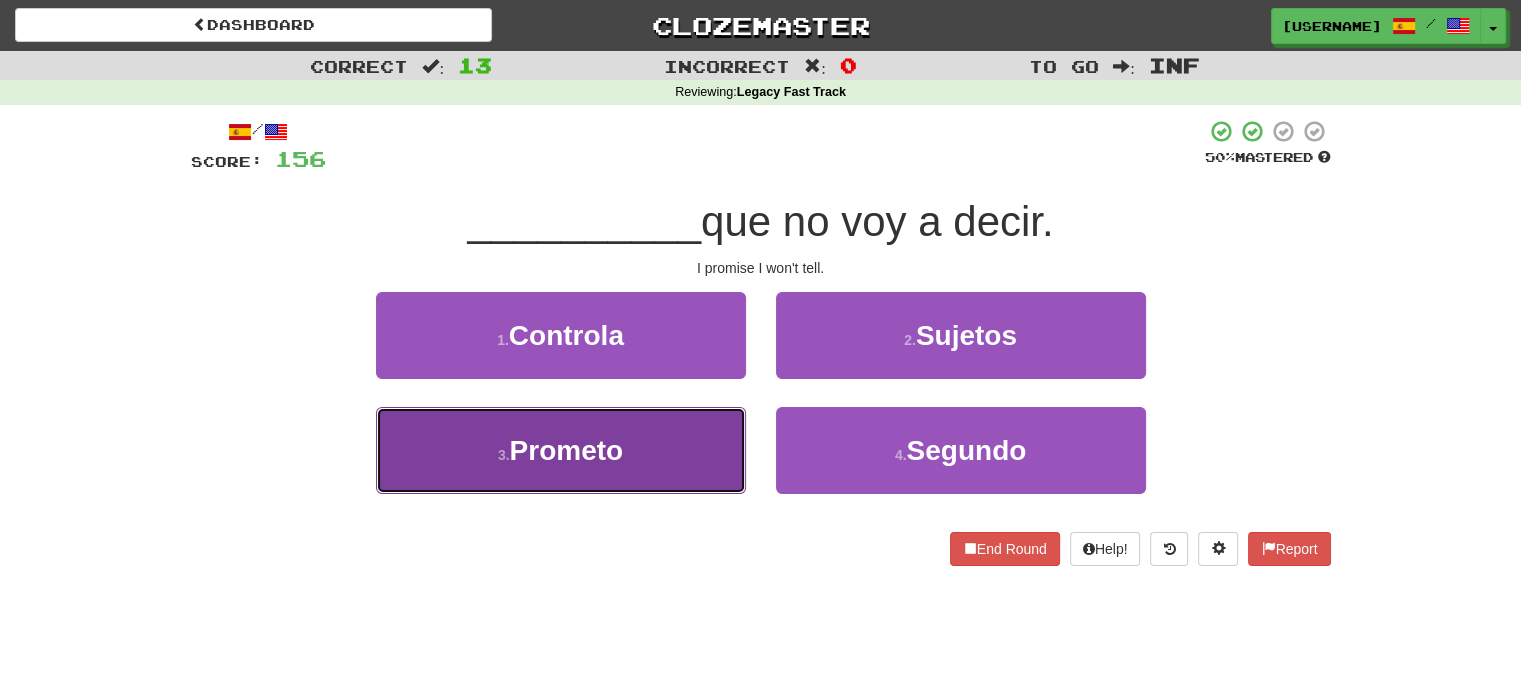click on "3 .  Prometo" at bounding box center [561, 450] 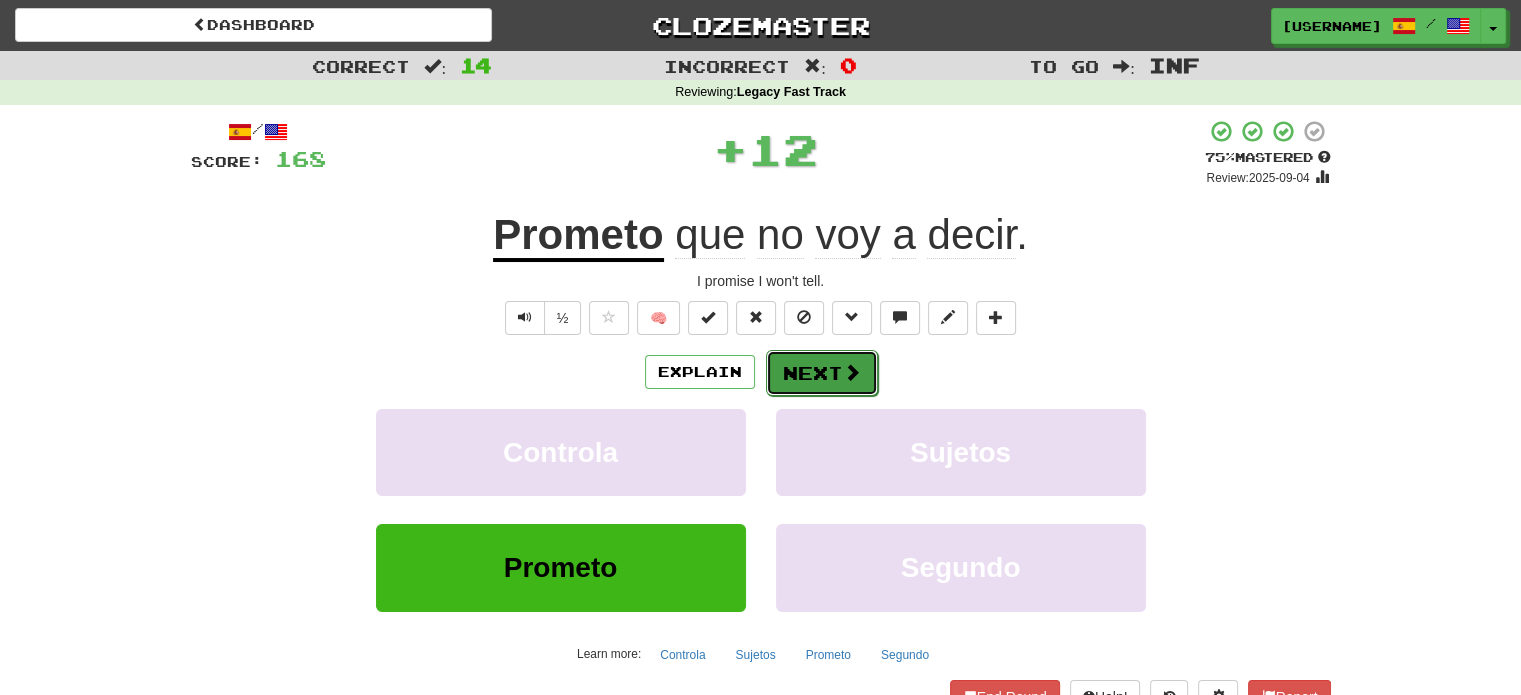 click on "Next" at bounding box center (822, 373) 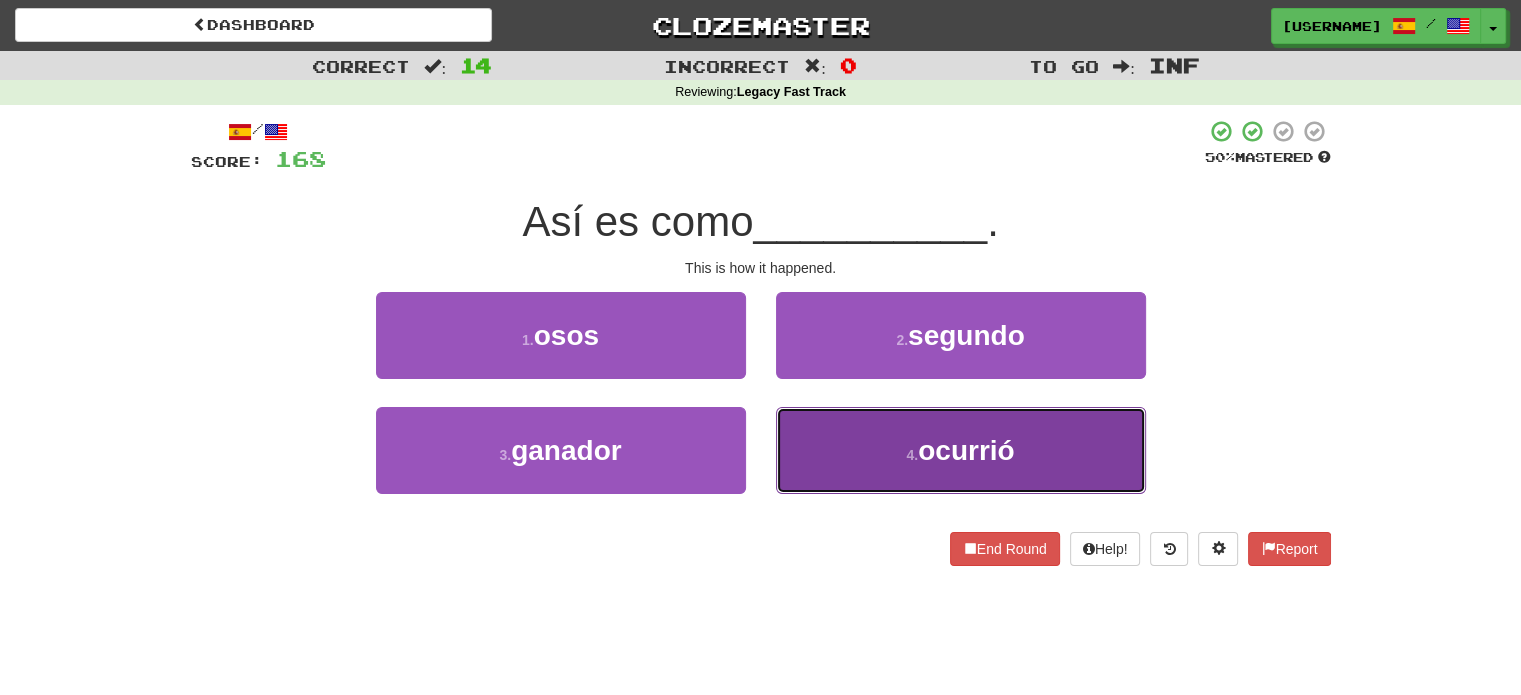 click on "4 .  ocurrió" at bounding box center (961, 450) 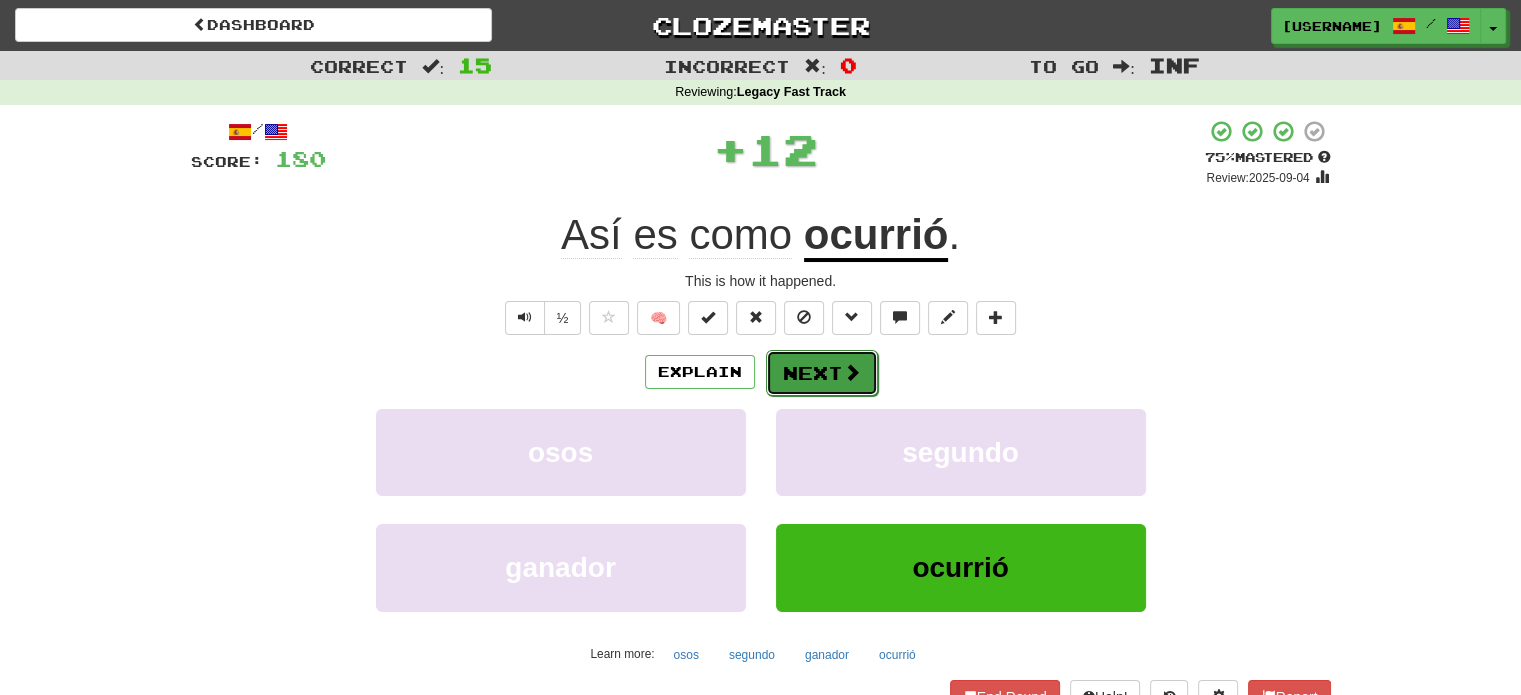 click on "Next" at bounding box center (822, 373) 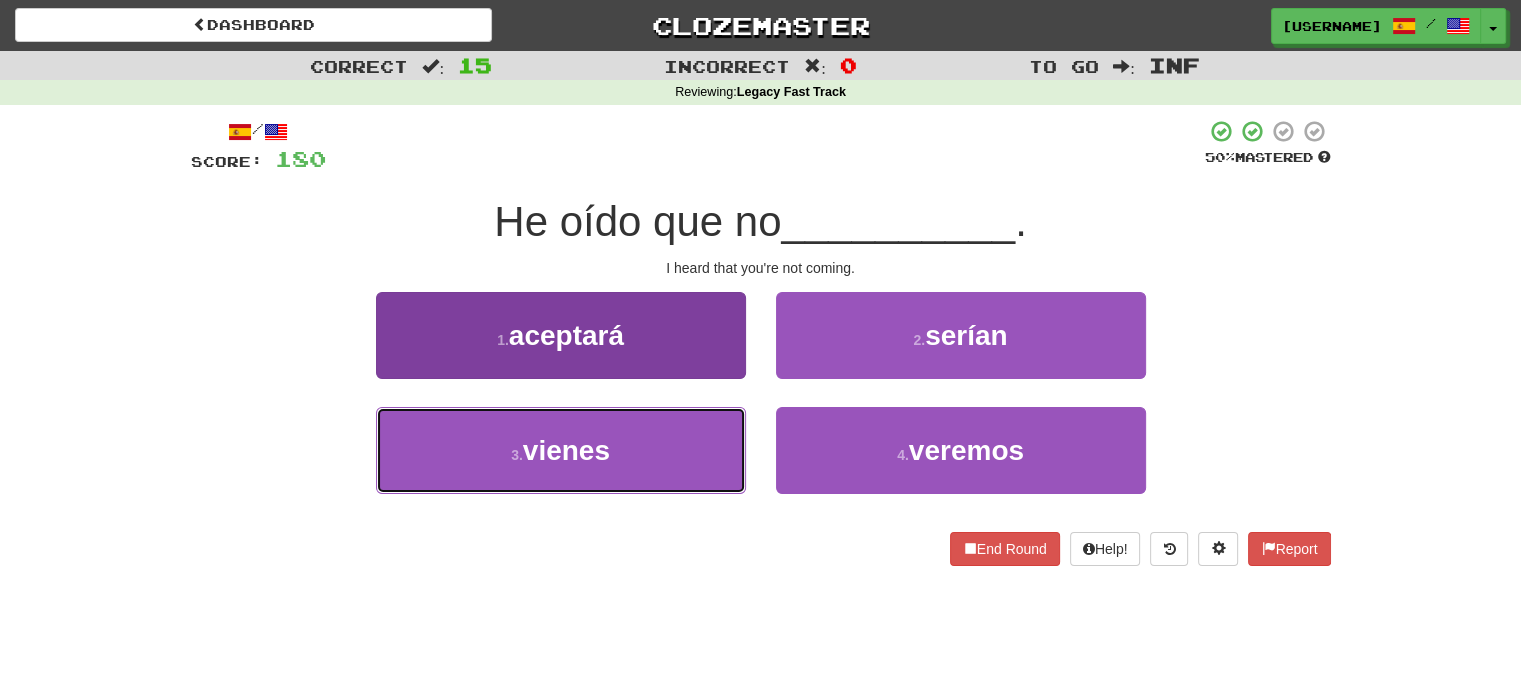 click on "3 .  vienes" at bounding box center (561, 450) 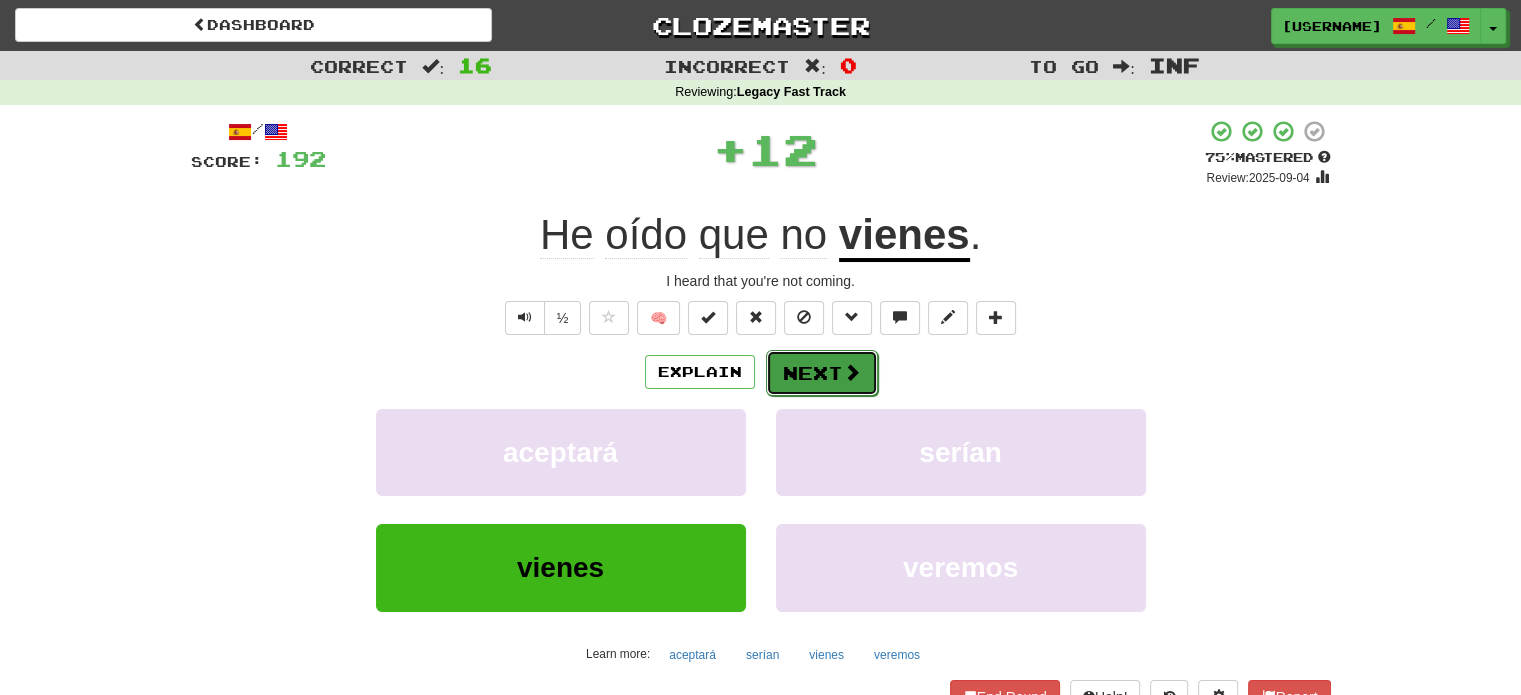 click on "Next" at bounding box center (822, 373) 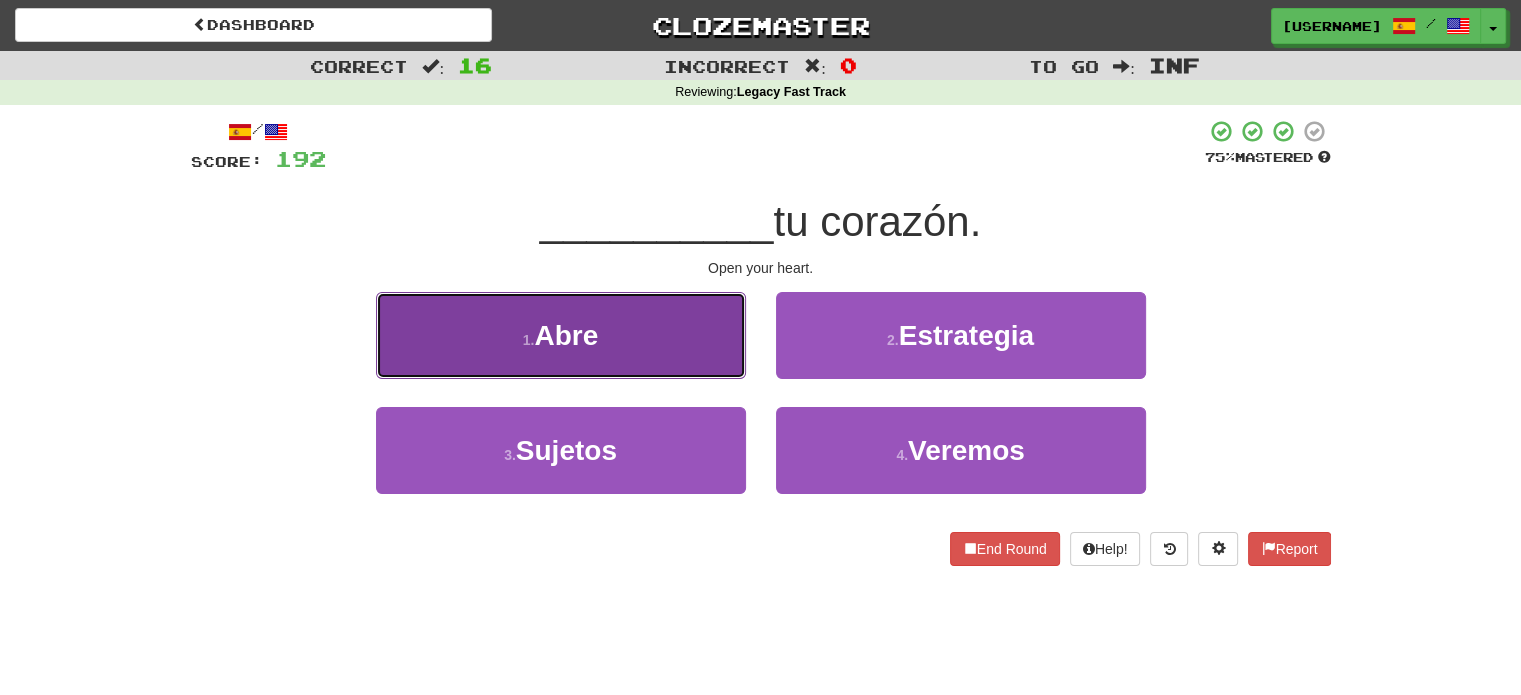 click on "1 .  Abre" at bounding box center (561, 335) 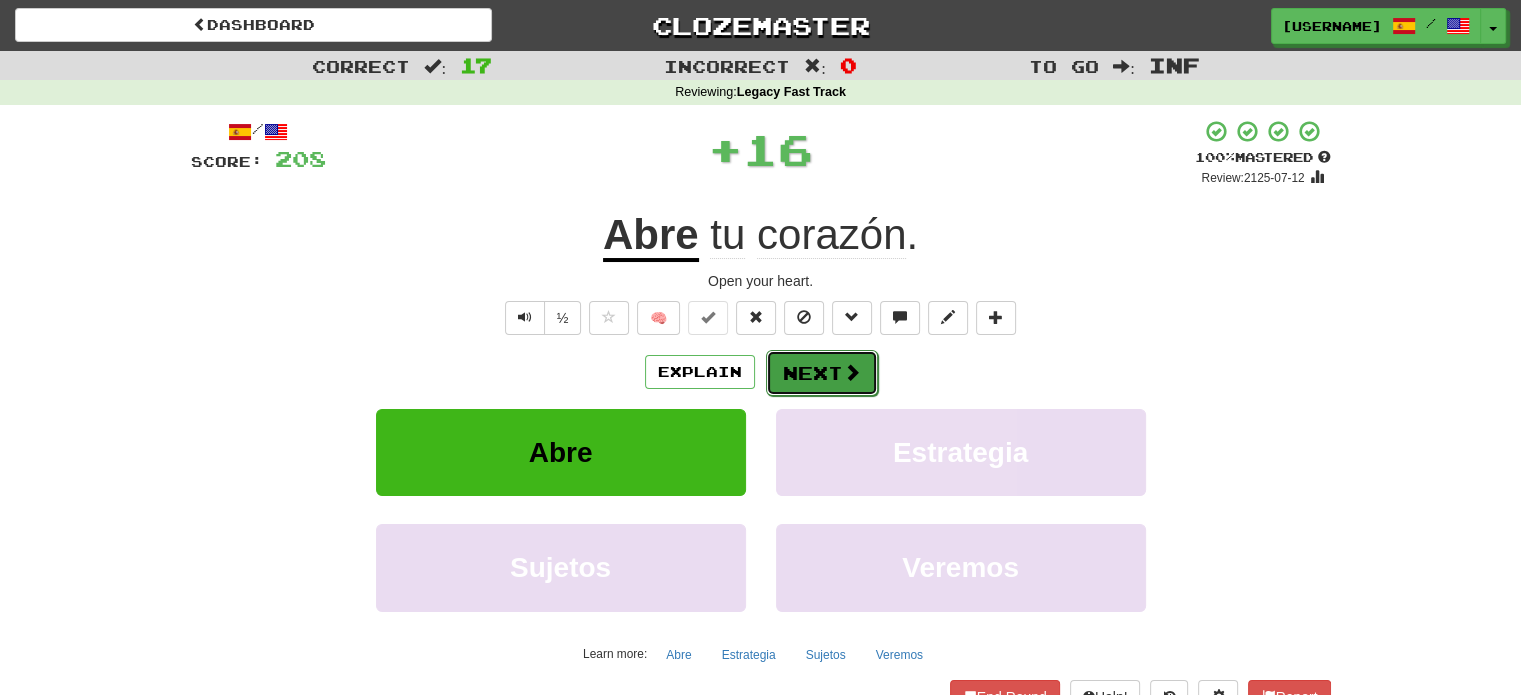 click on "Next" at bounding box center [822, 373] 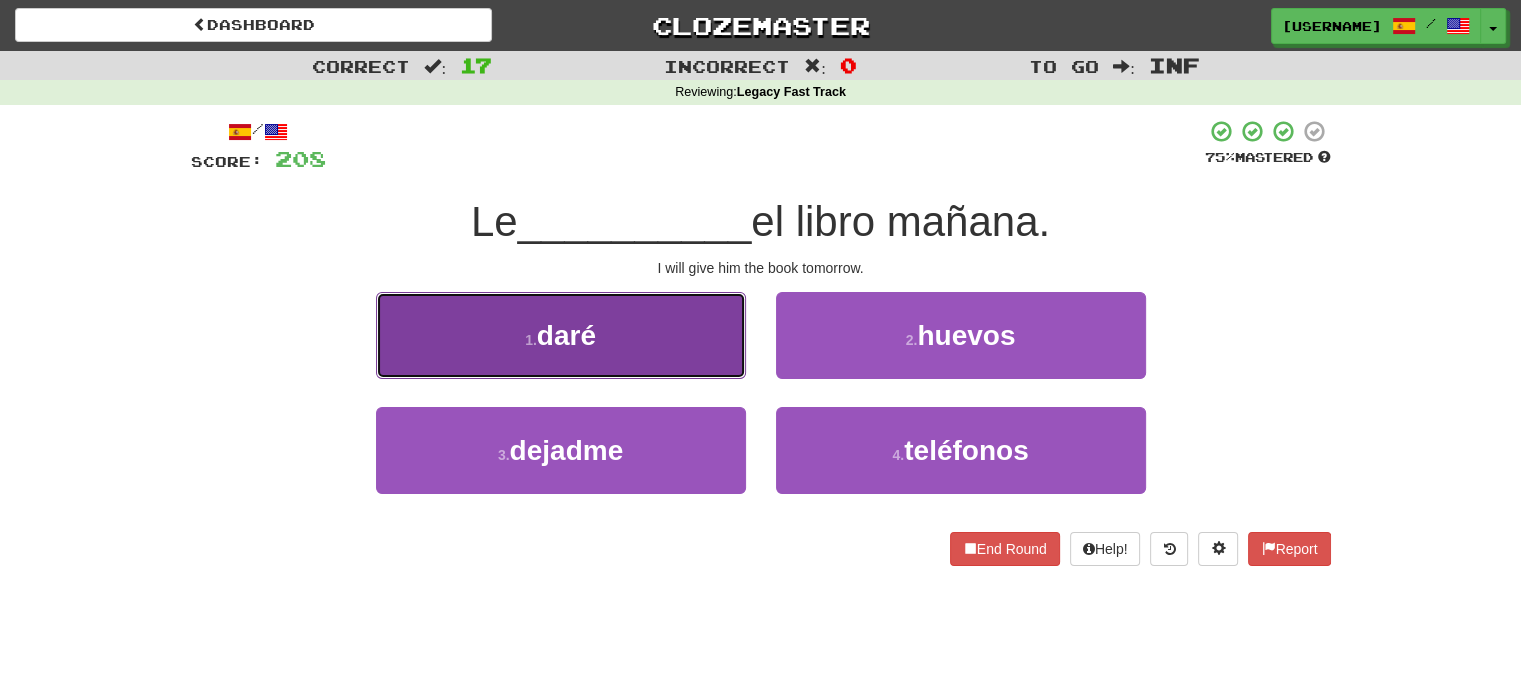 click on "1 .  daré" at bounding box center (561, 335) 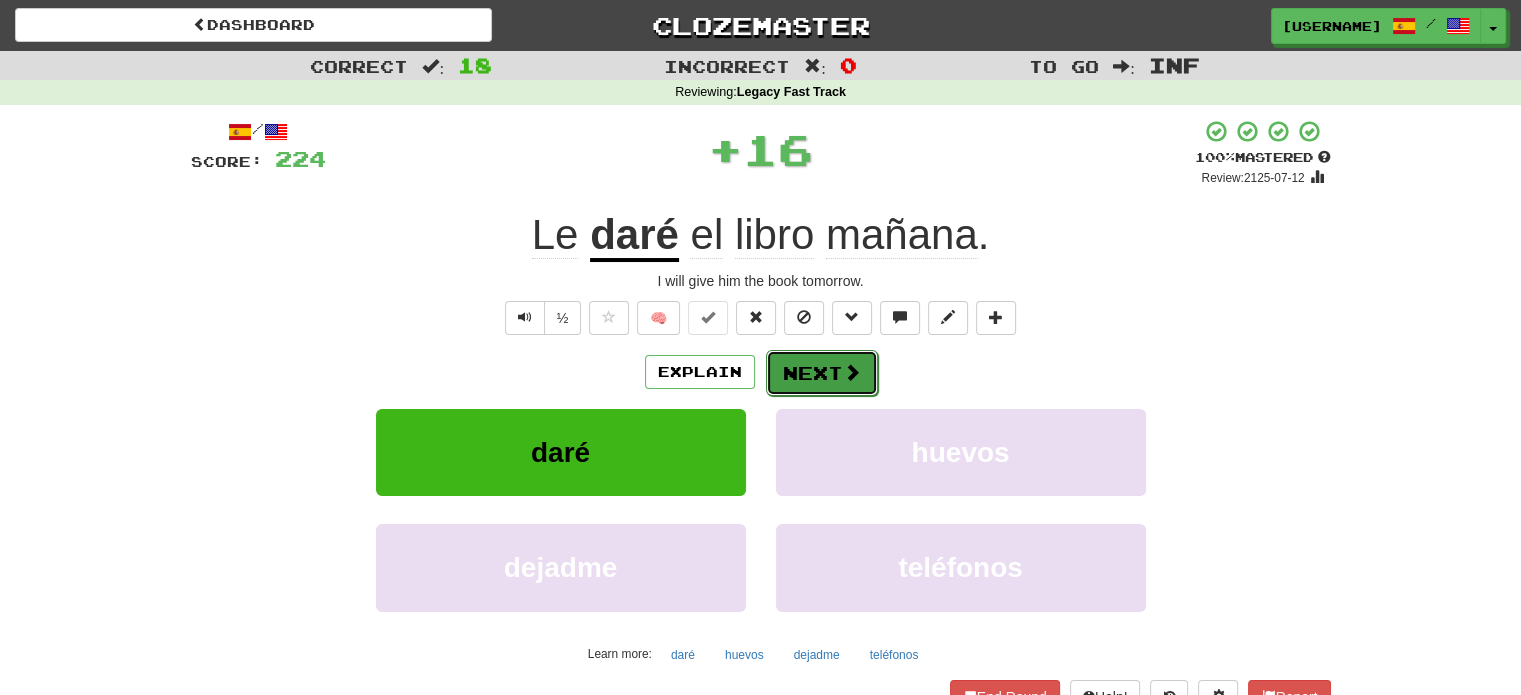 click on "Next" at bounding box center (822, 373) 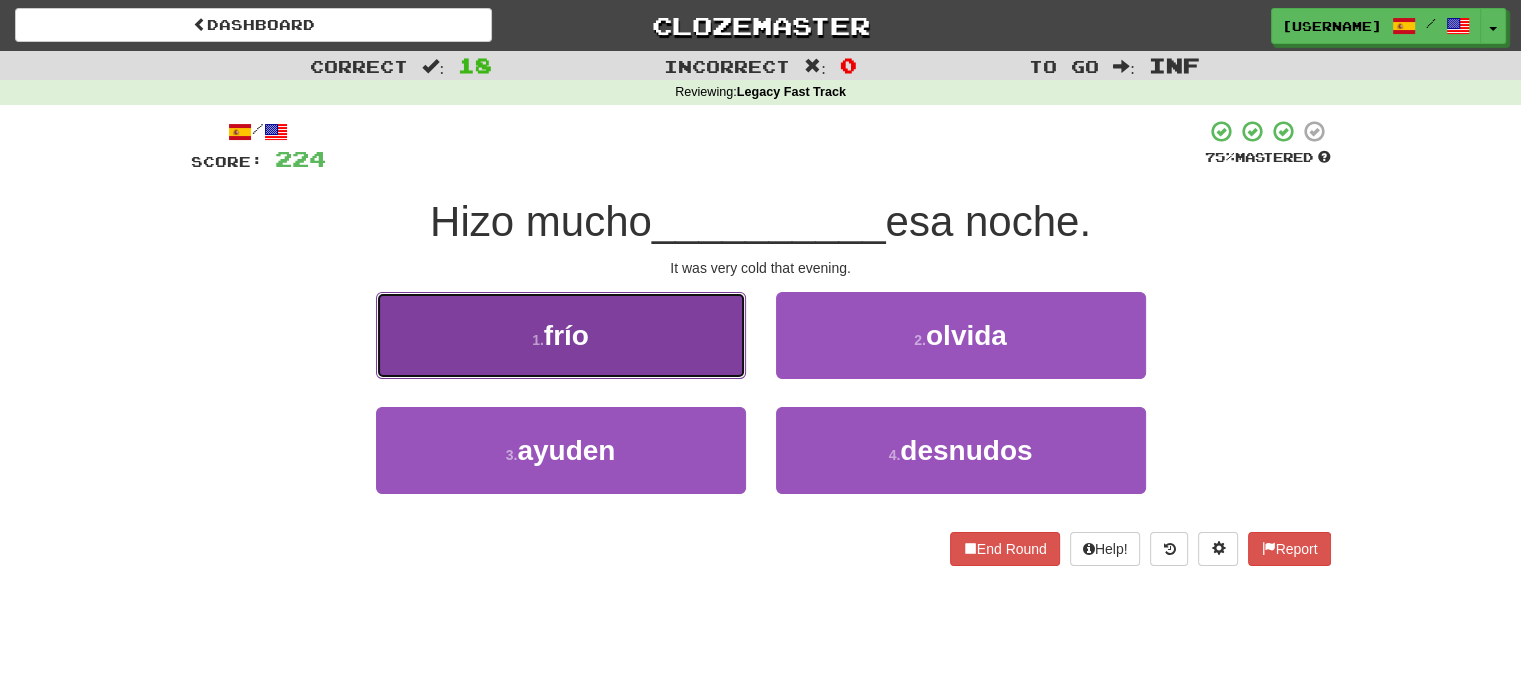click on "1 .  frío" at bounding box center [561, 335] 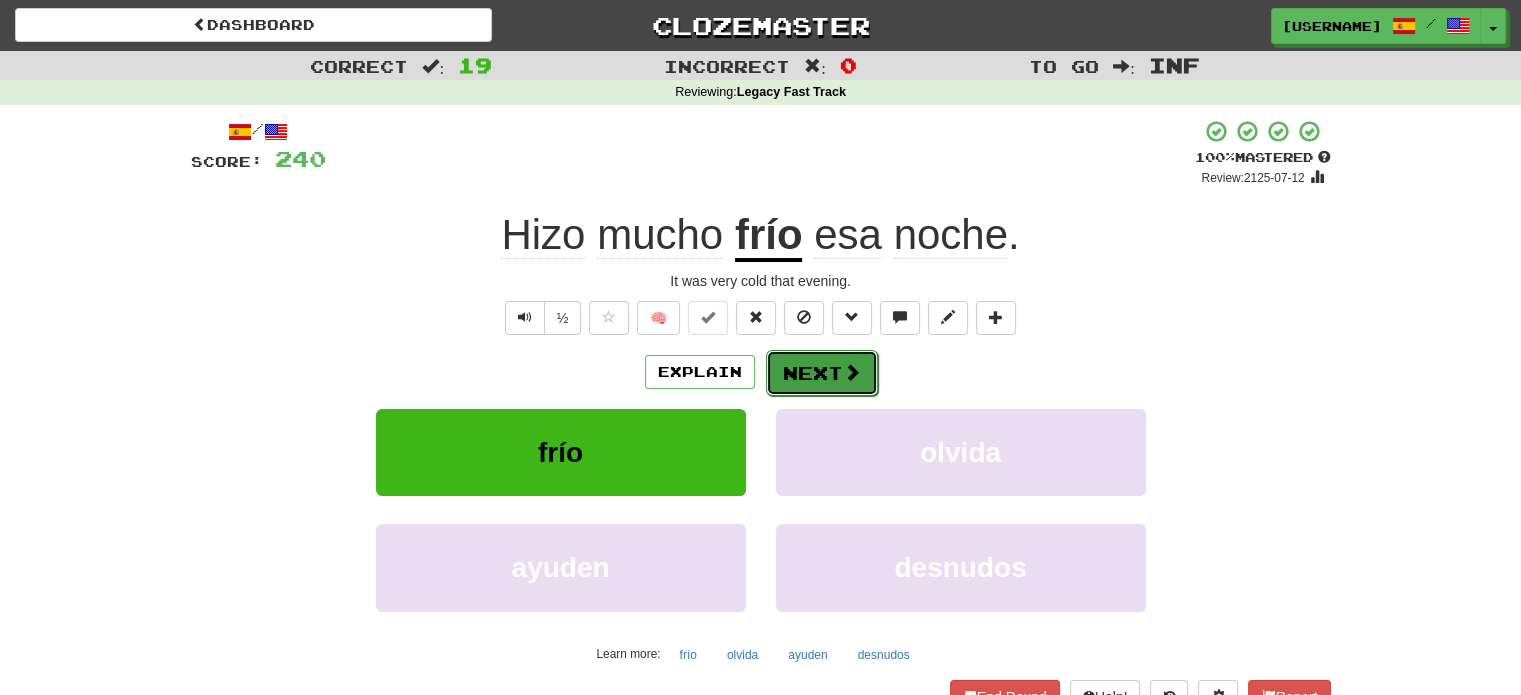 click on "Next" at bounding box center (822, 373) 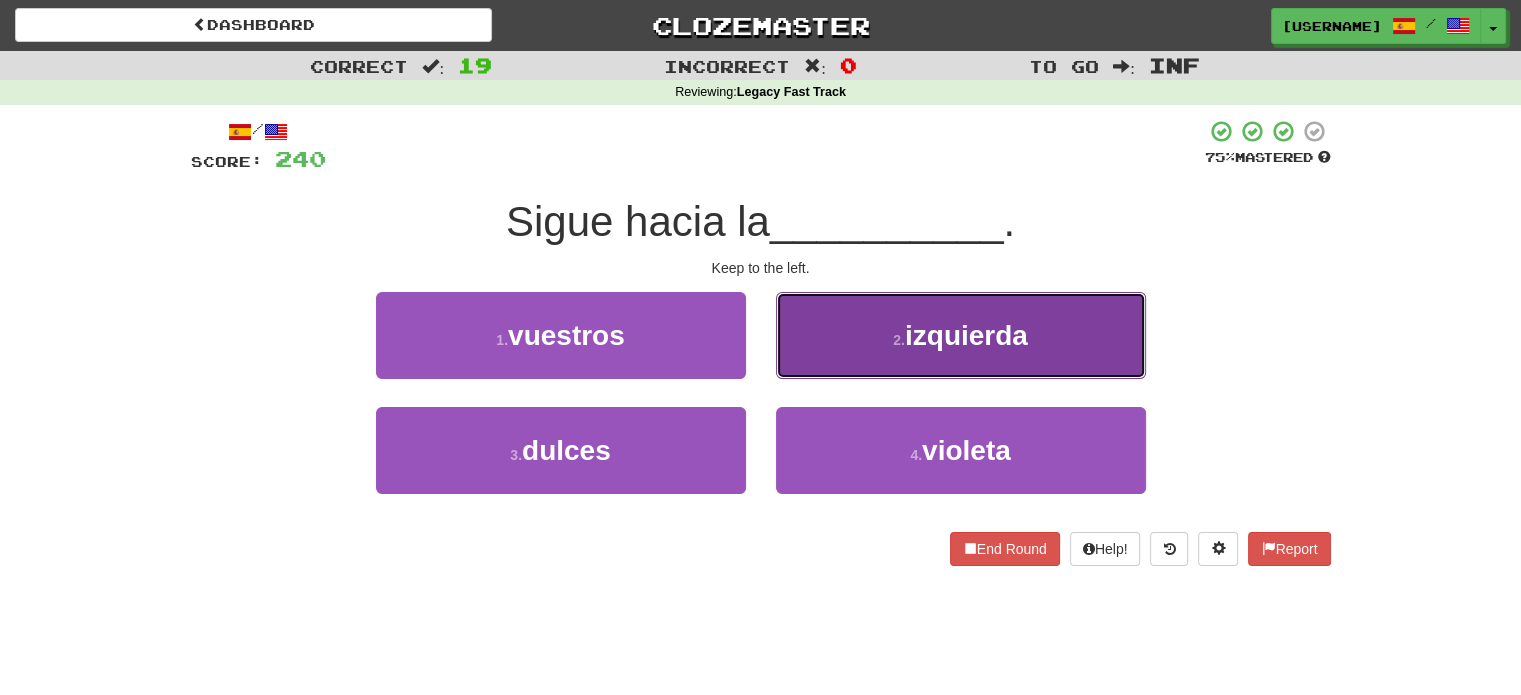 click on "2 .  izquierda" at bounding box center (961, 335) 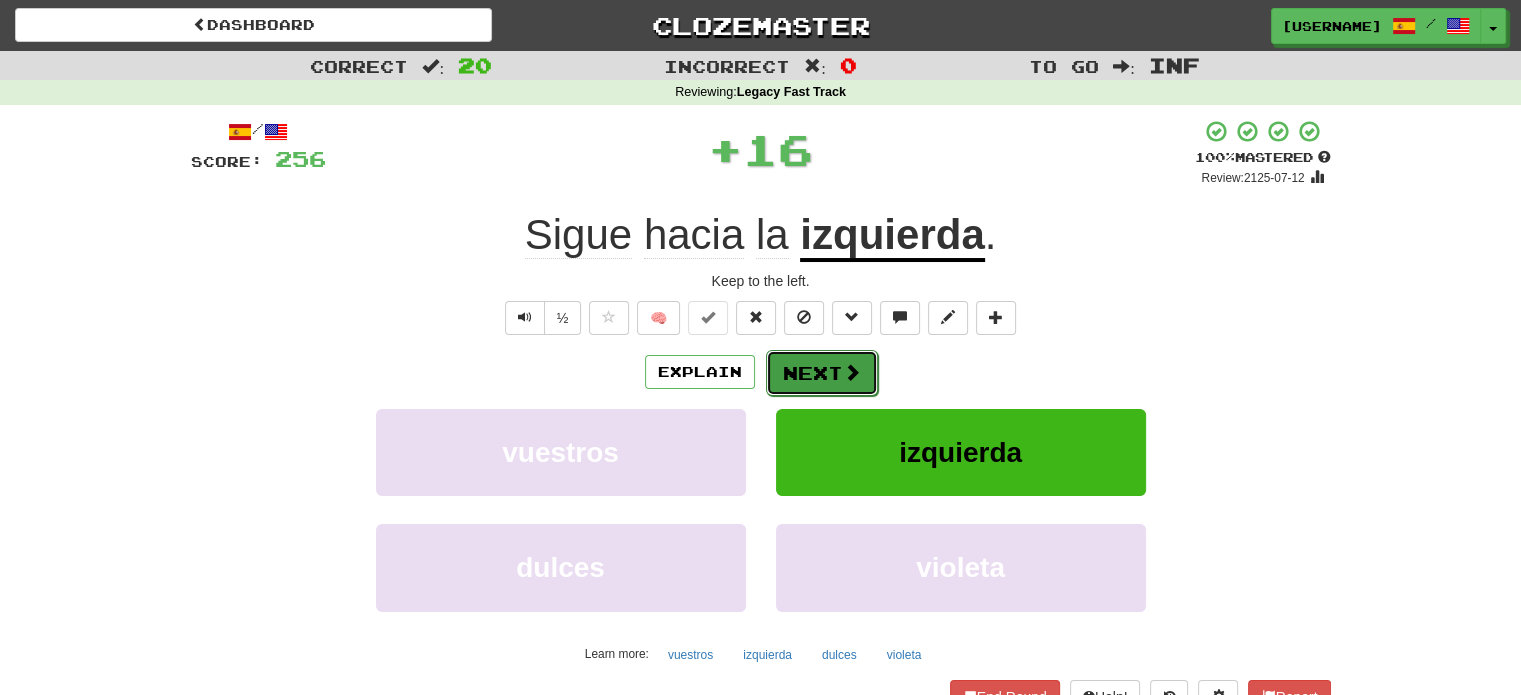 click on "Next" at bounding box center [822, 373] 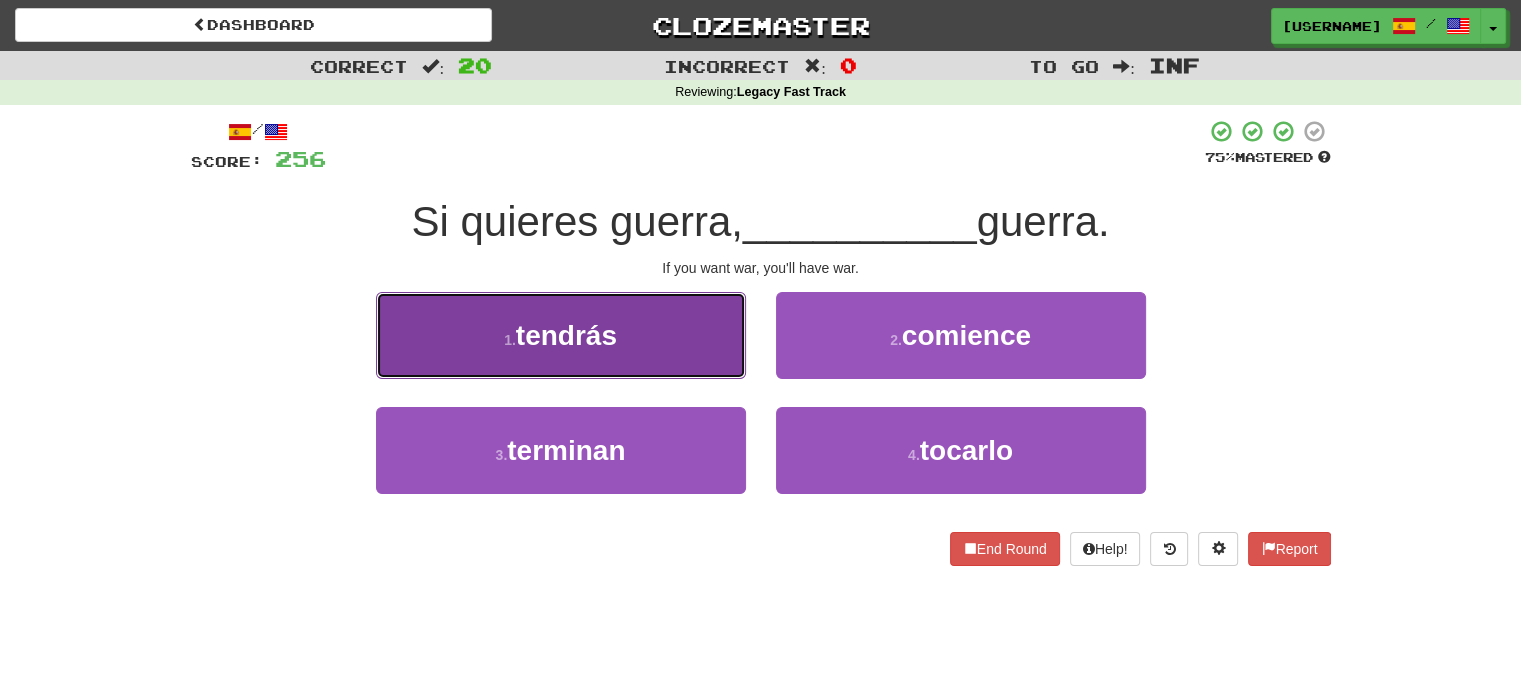 click on "1 .  tendrás" at bounding box center (561, 335) 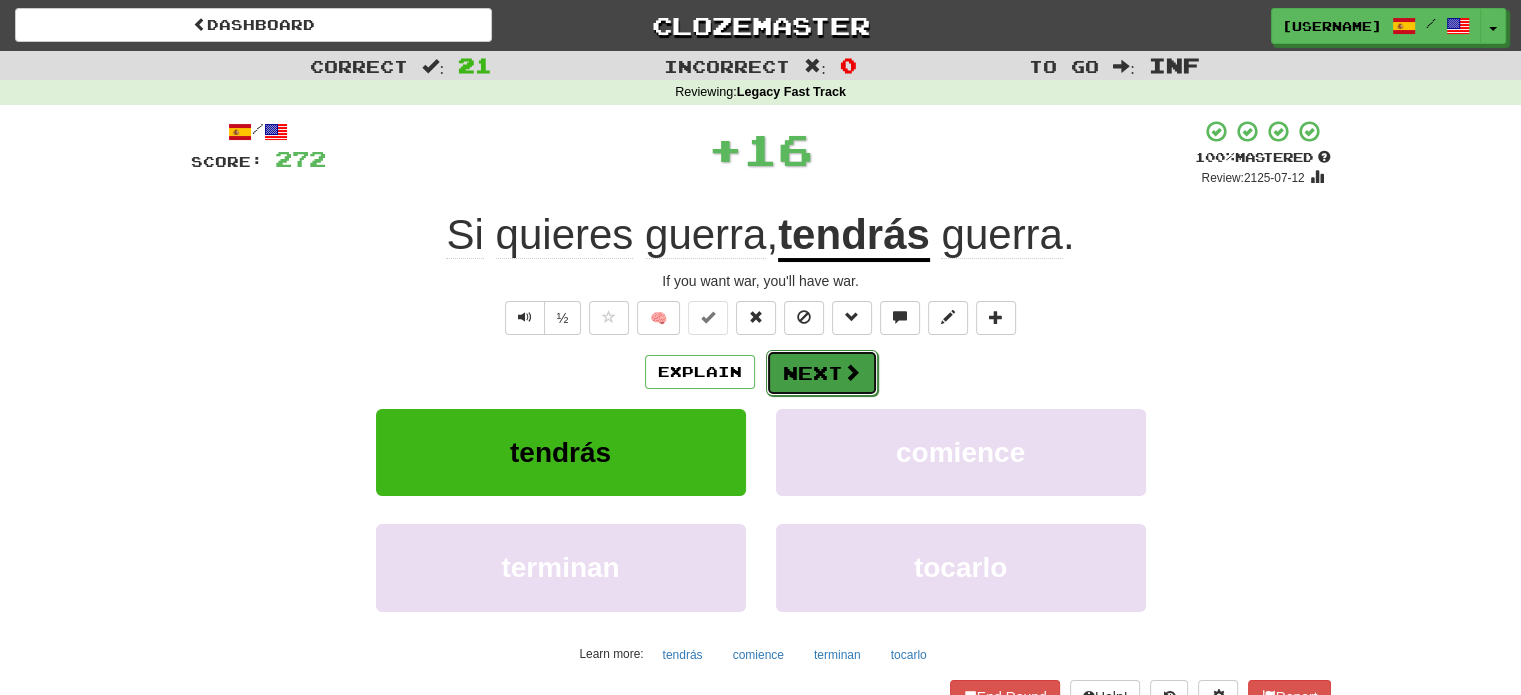 click on "Next" at bounding box center (822, 373) 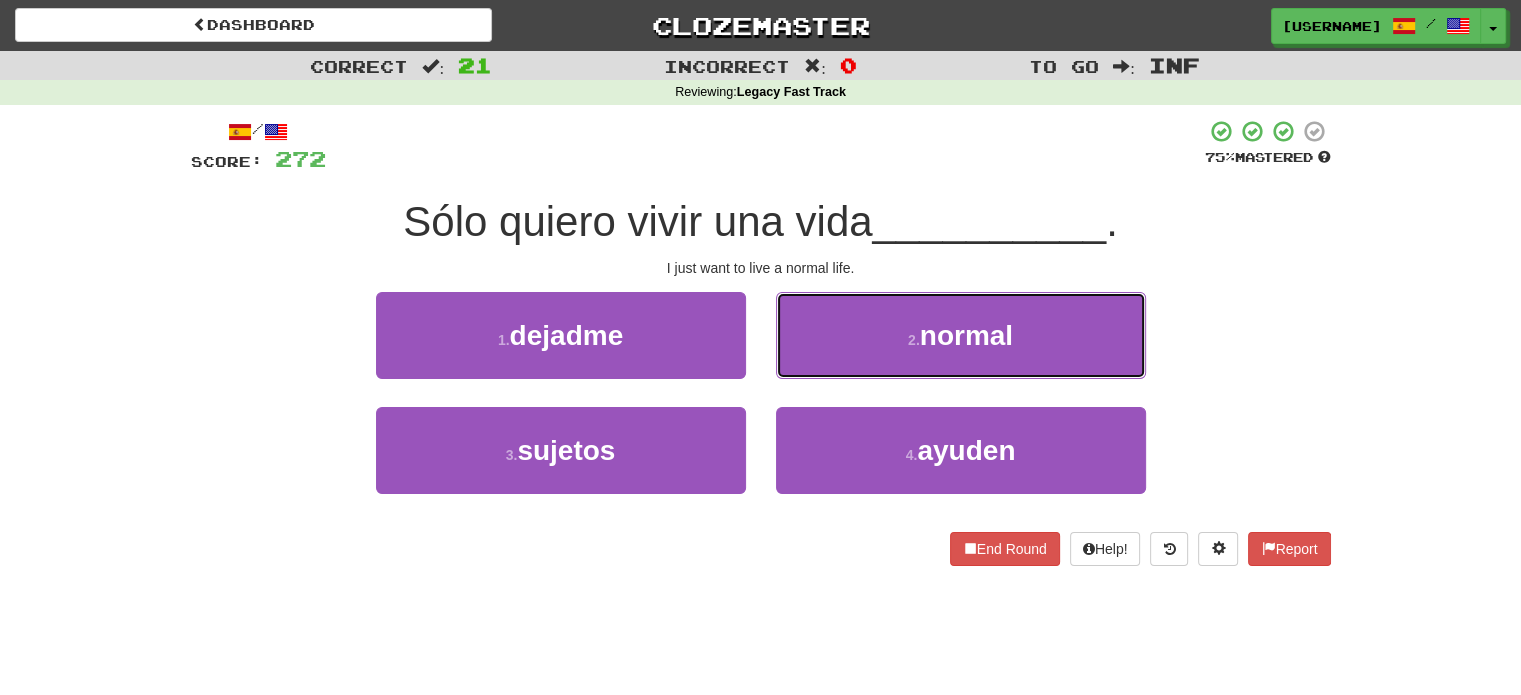 click on "2 .  normal" at bounding box center (961, 335) 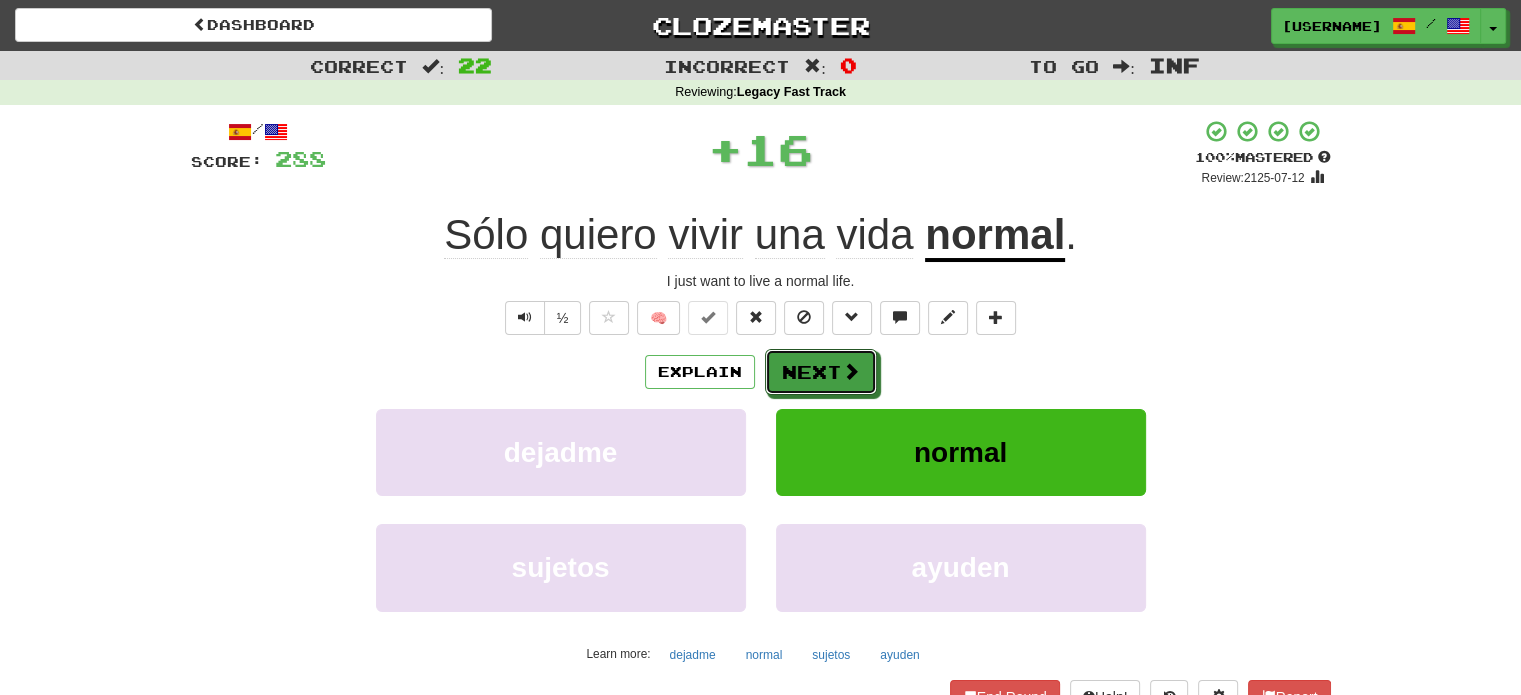 click on "Next" at bounding box center (821, 372) 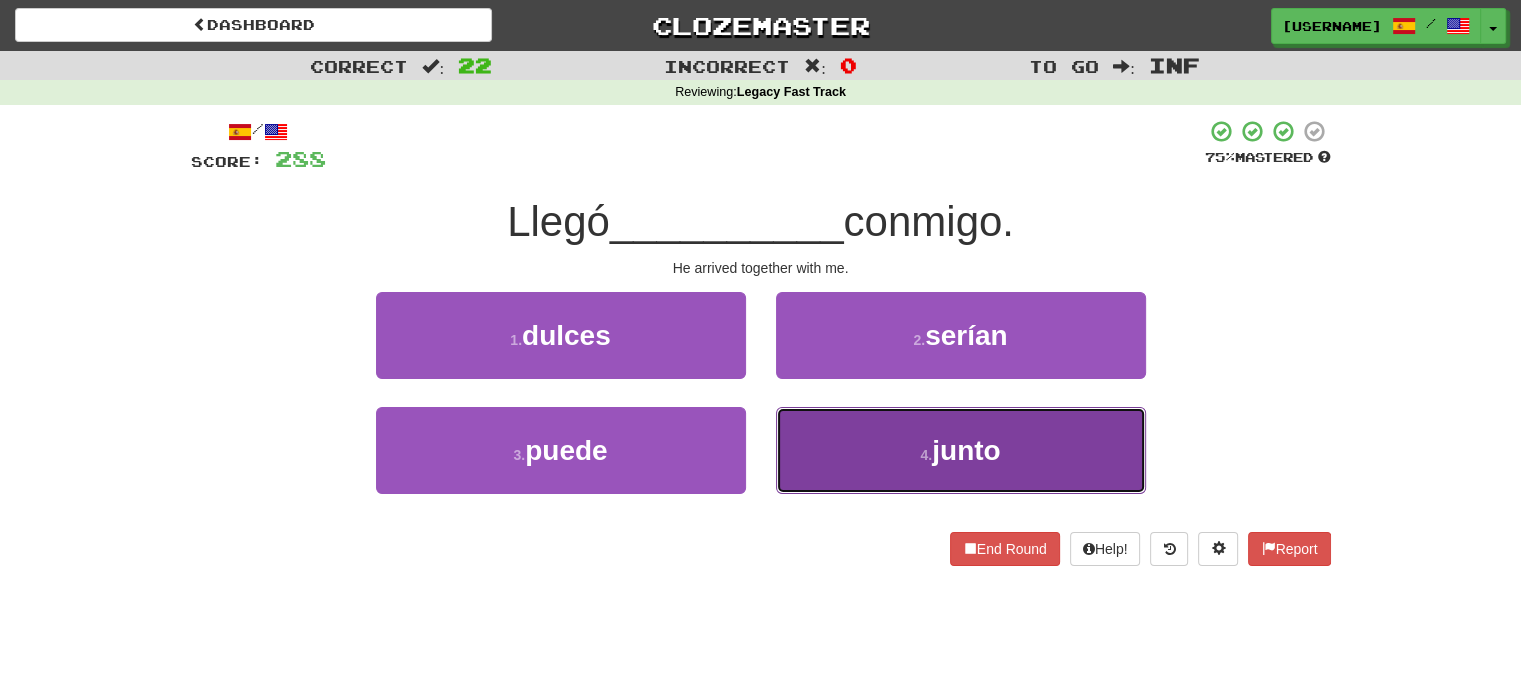 click on "4 .  junto" at bounding box center (961, 450) 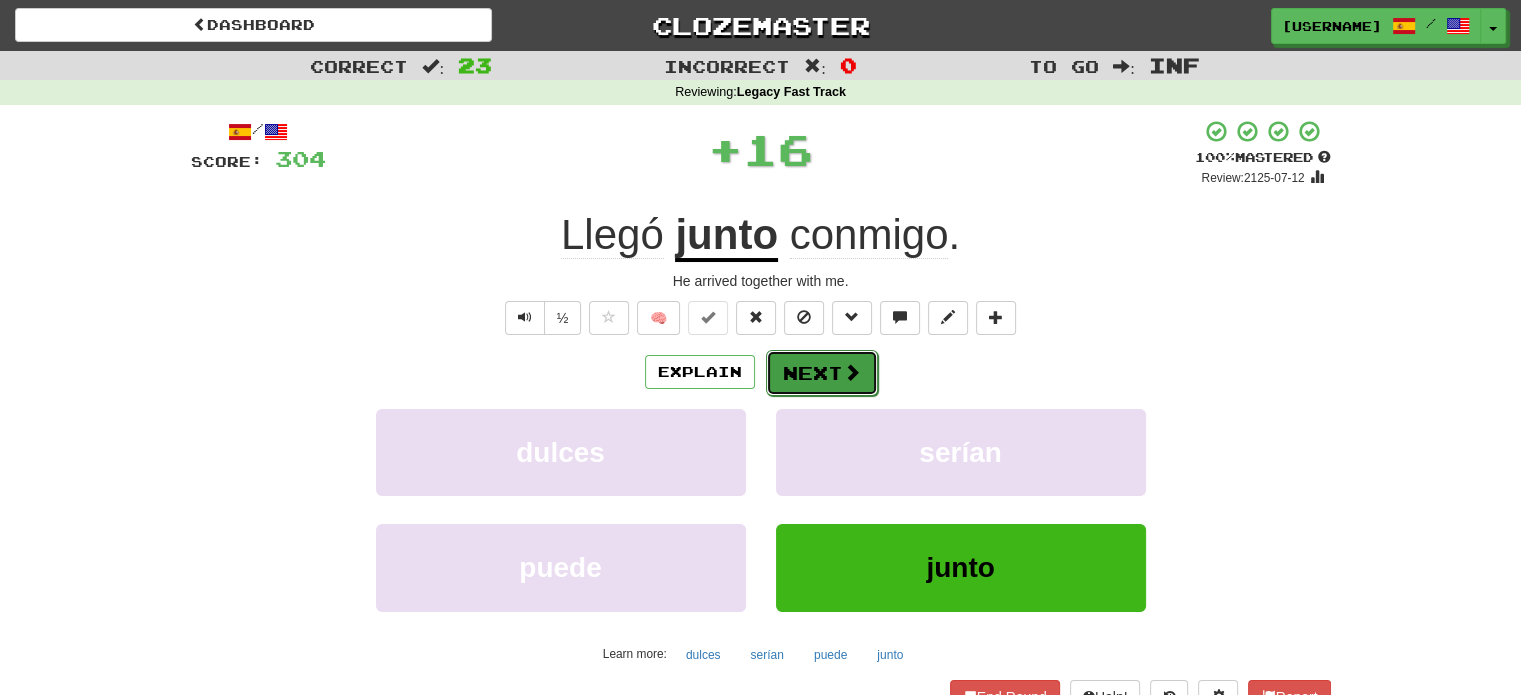 click on "Next" at bounding box center [822, 373] 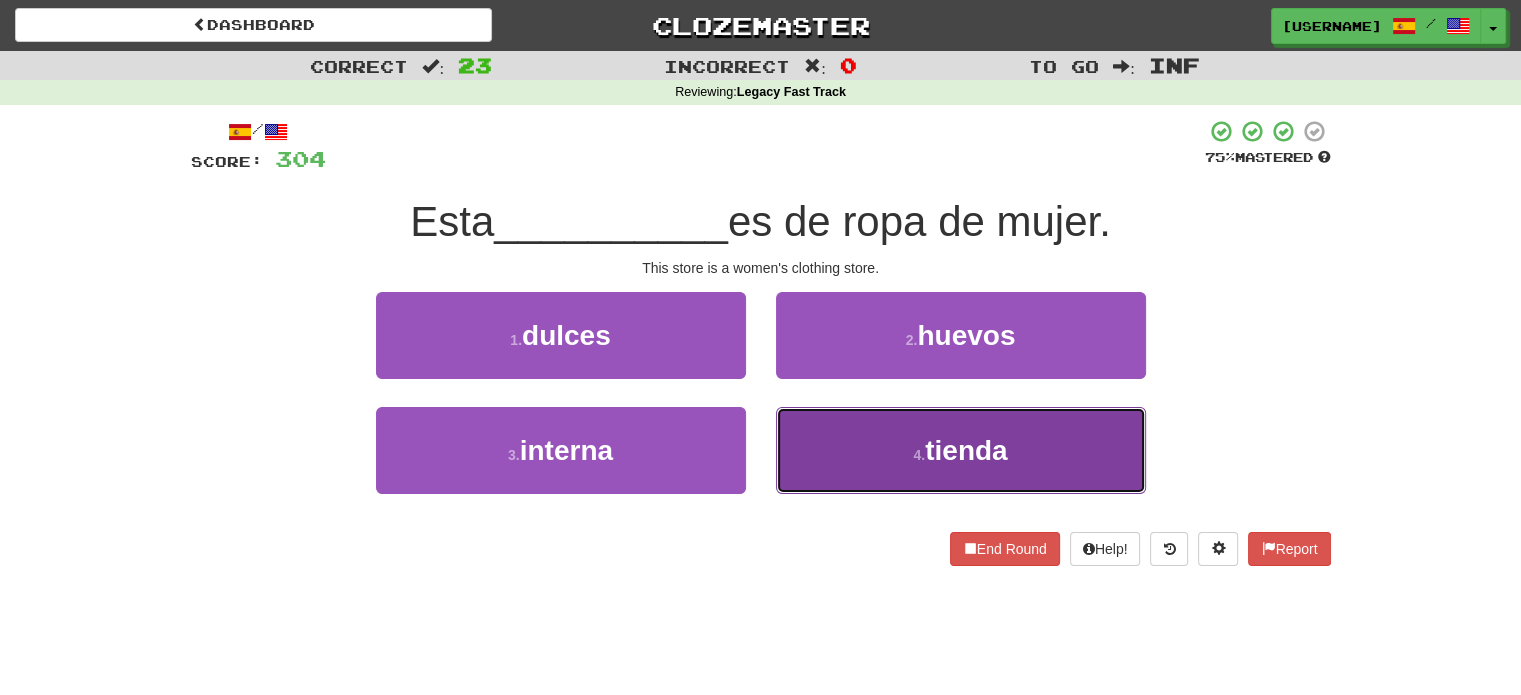 click on "4 .  tienda" at bounding box center (961, 450) 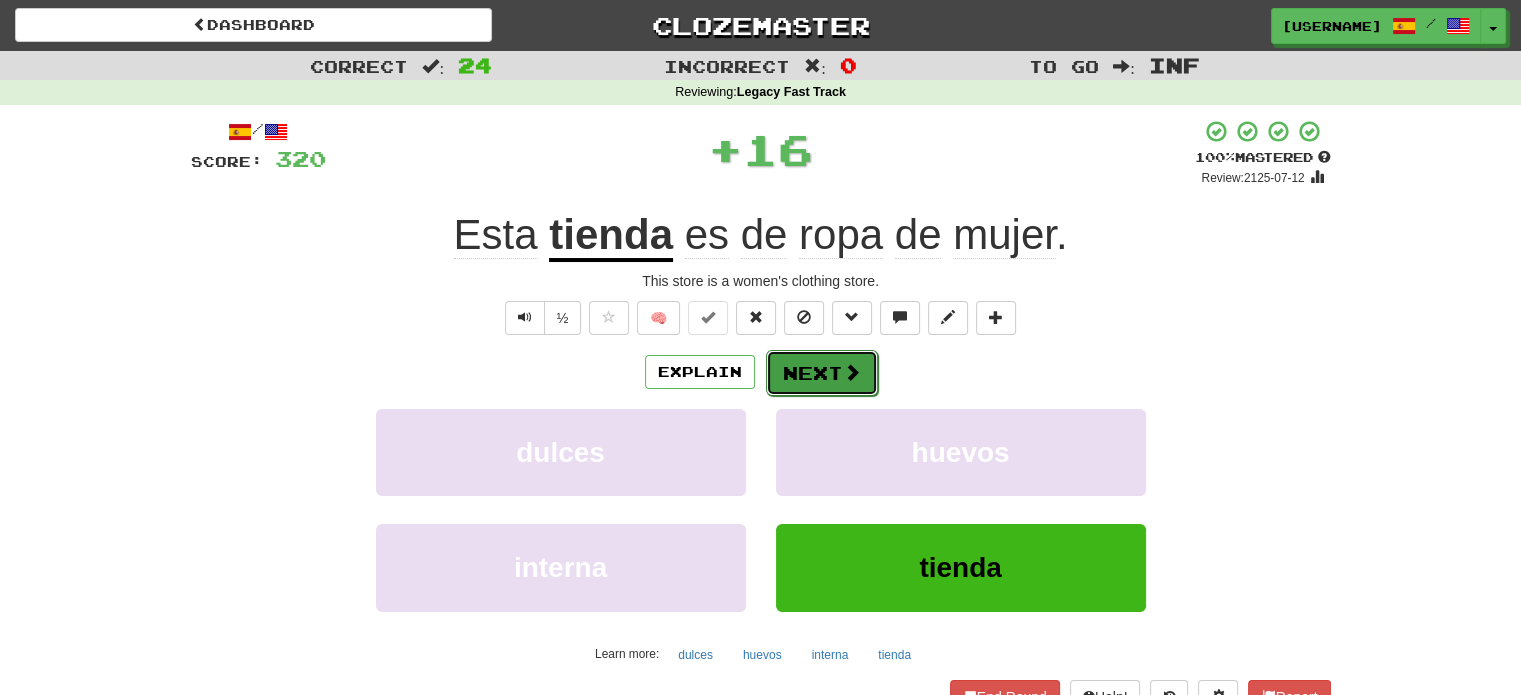 click on "Next" at bounding box center (822, 373) 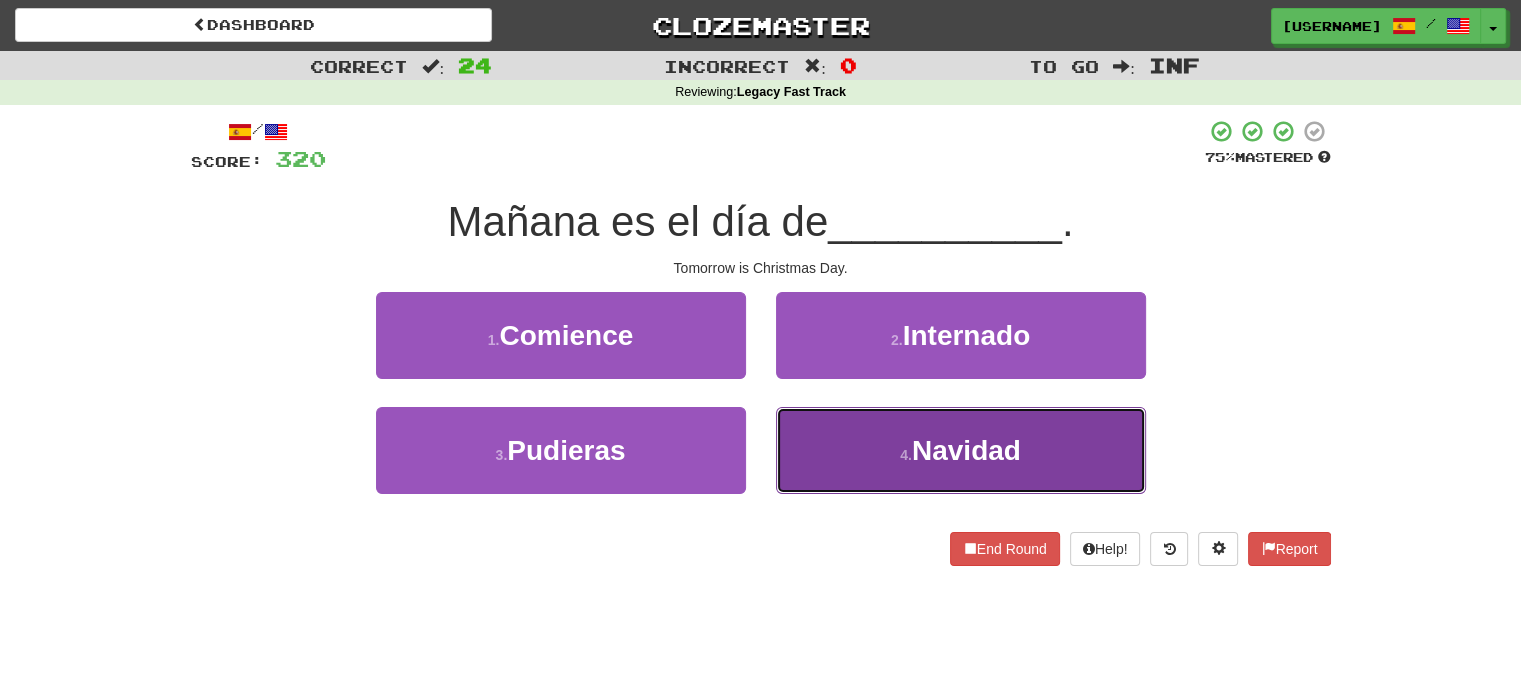 click on "4 .  Navidad" at bounding box center [961, 450] 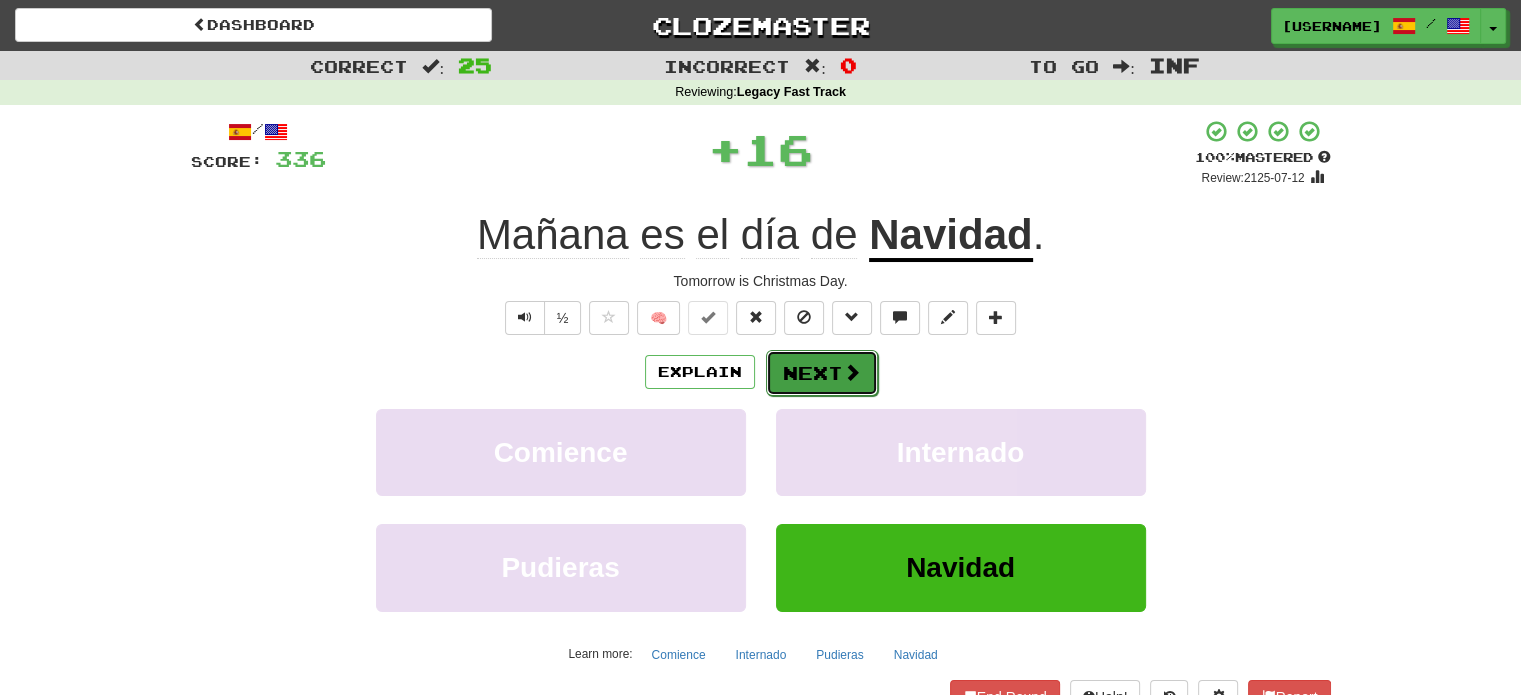 click on "Next" at bounding box center [822, 373] 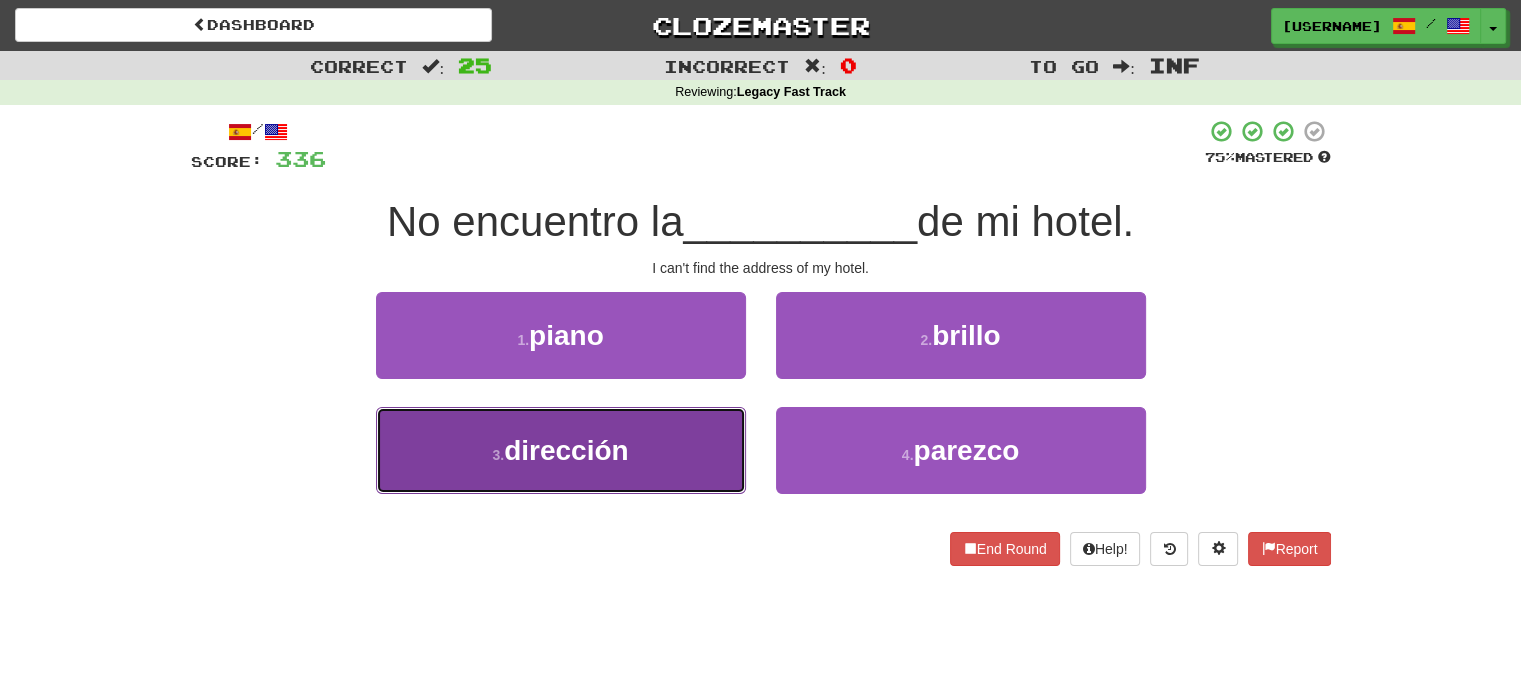 click on "3 .  dirección" at bounding box center (561, 450) 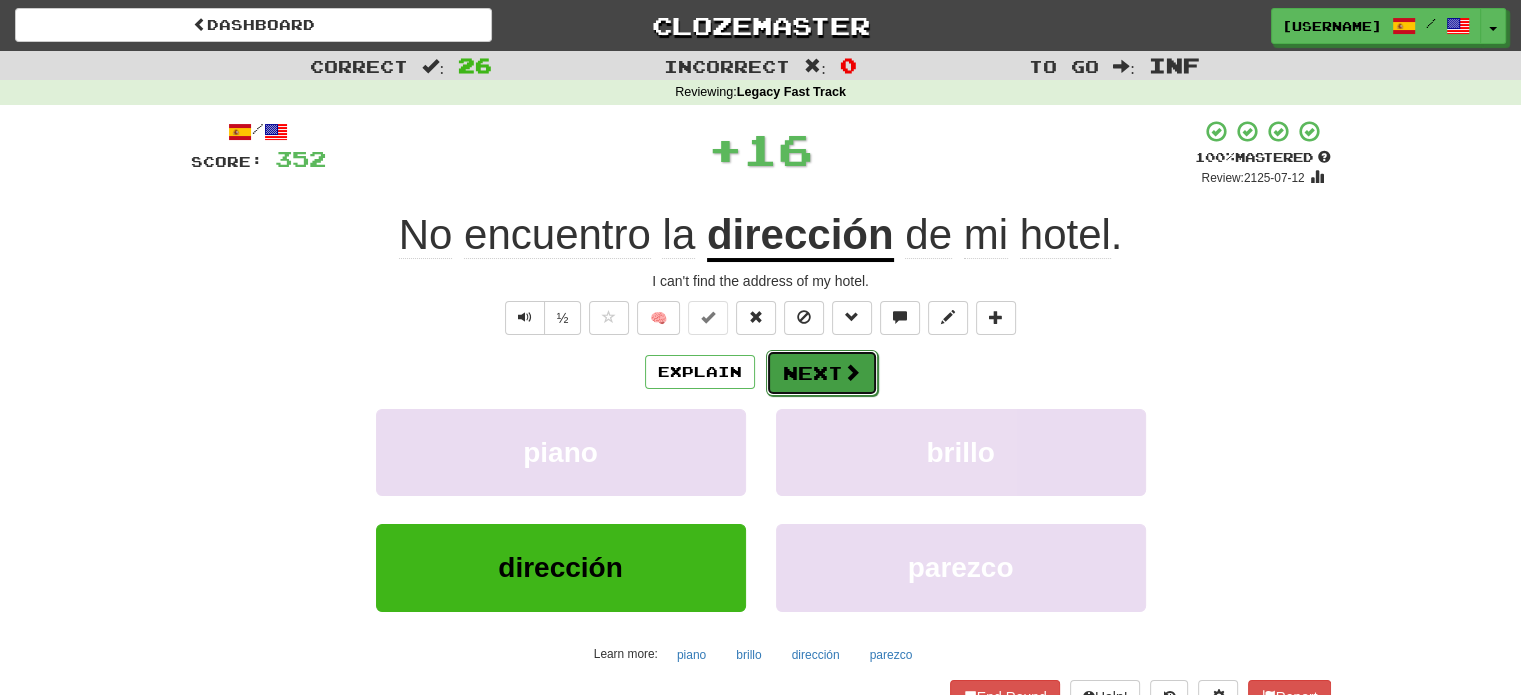 click at bounding box center [852, 372] 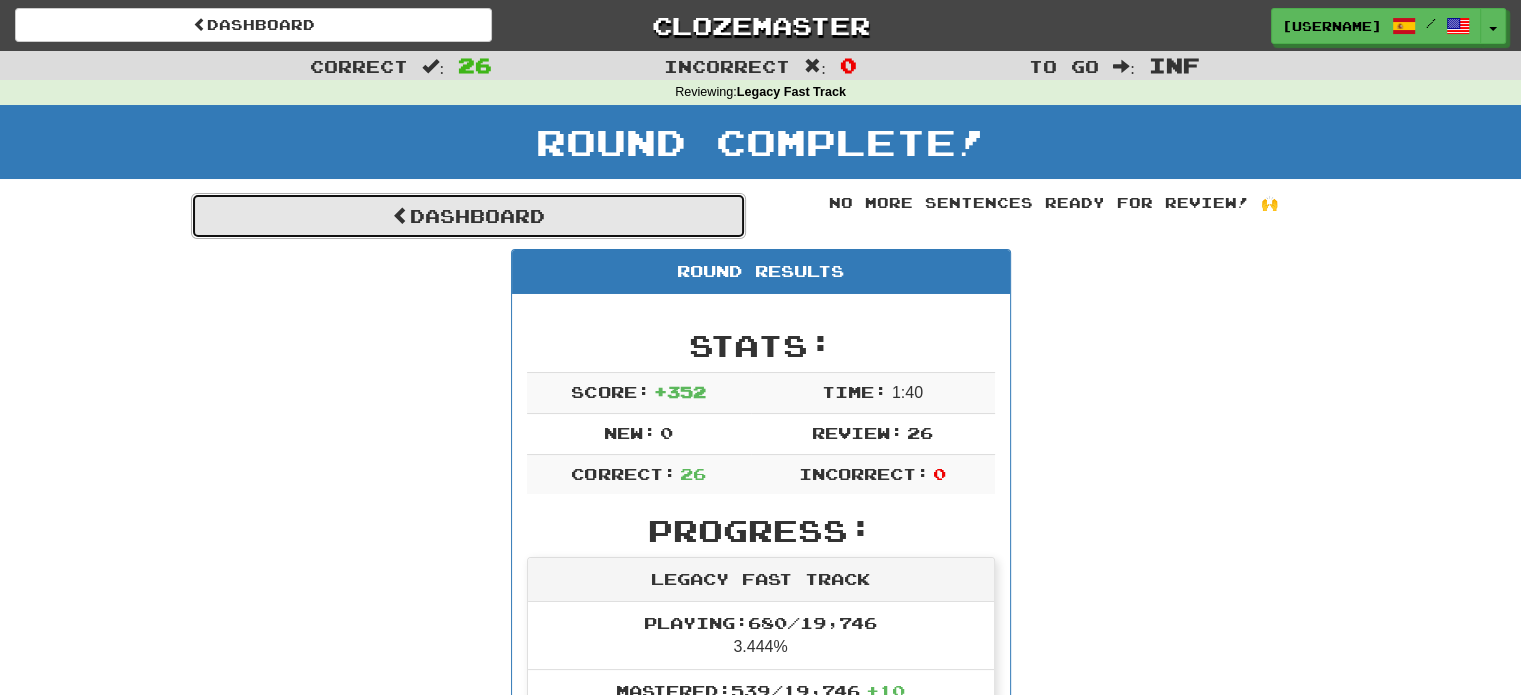 click on "Dashboard" at bounding box center (468, 216) 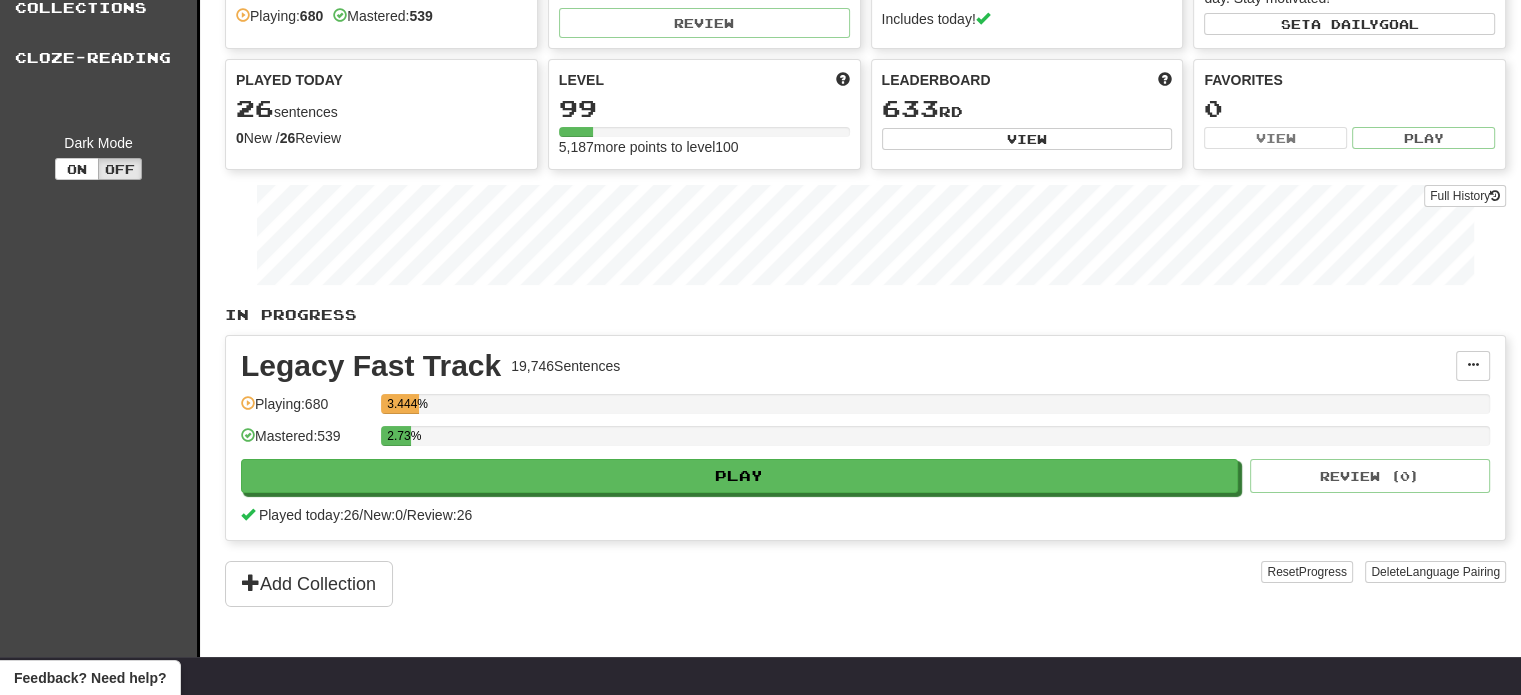 scroll, scrollTop: 0, scrollLeft: 0, axis: both 